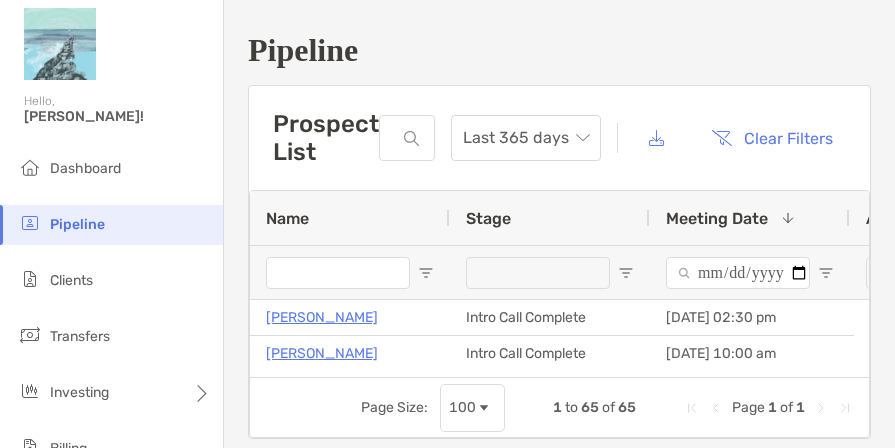 scroll, scrollTop: 0, scrollLeft: 0, axis: both 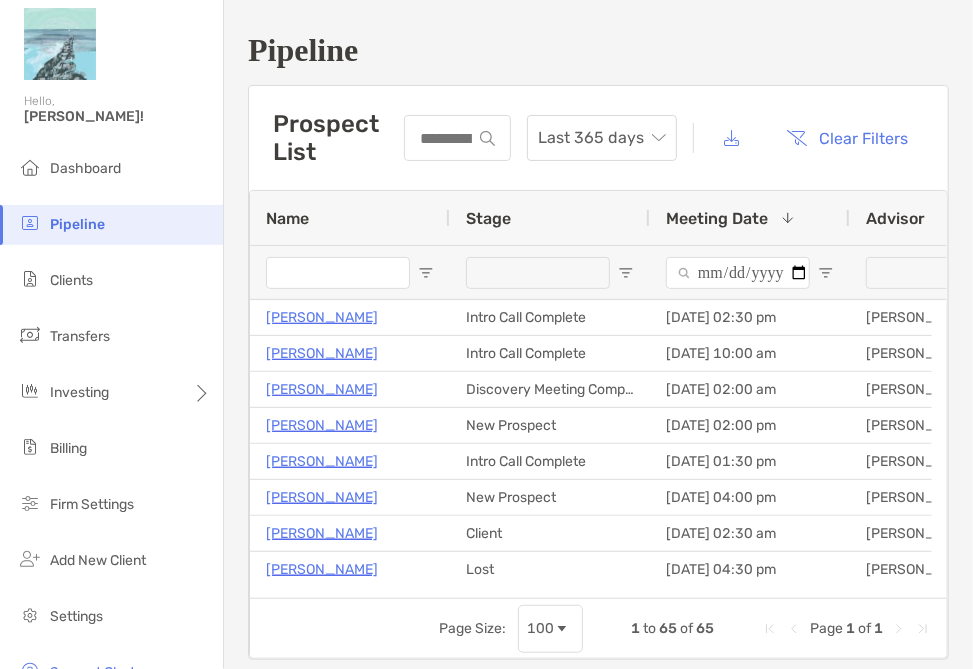 click at bounding box center (938, 273) 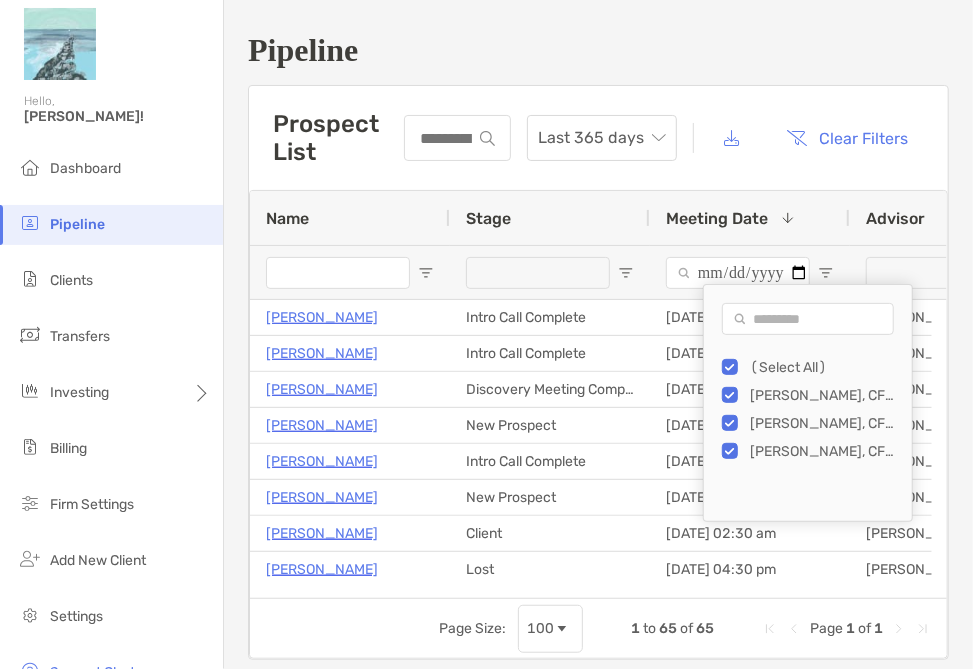 click on "(Select All)" at bounding box center (817, 367) 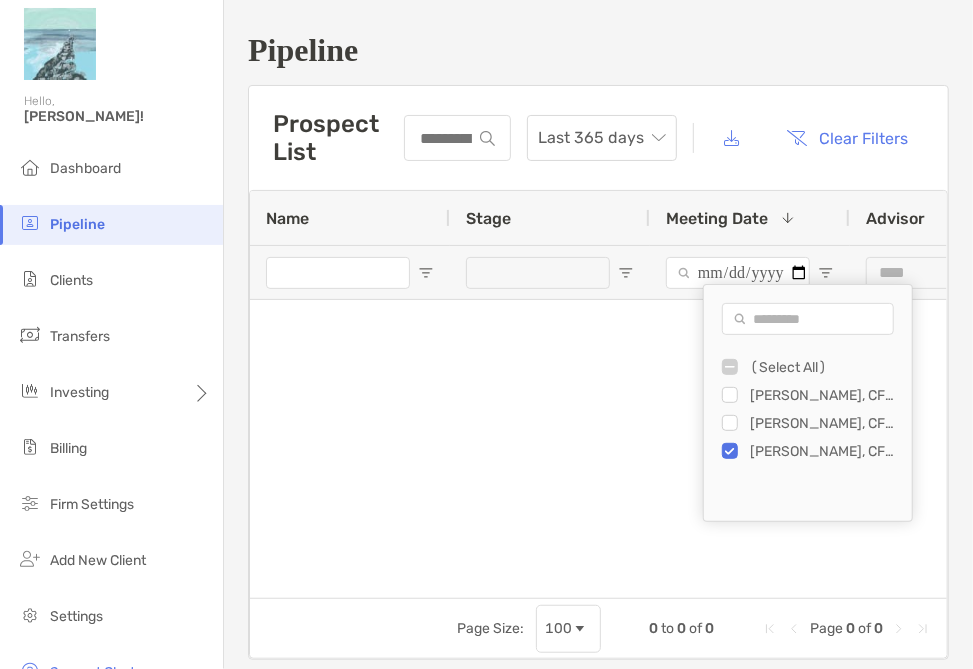 type on "**********" 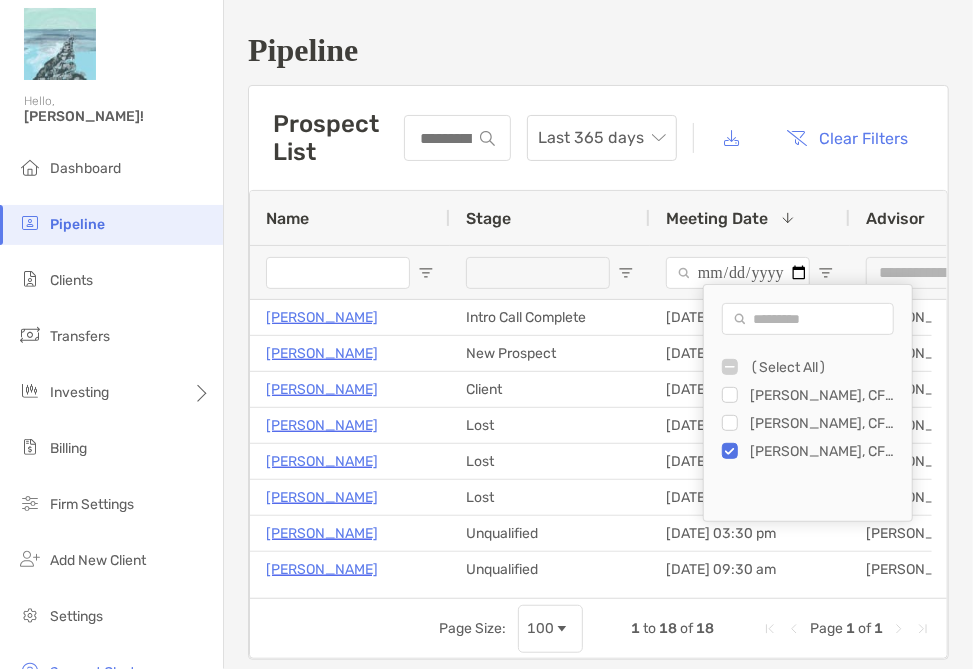 click on "Pipeline" at bounding box center [598, 50] 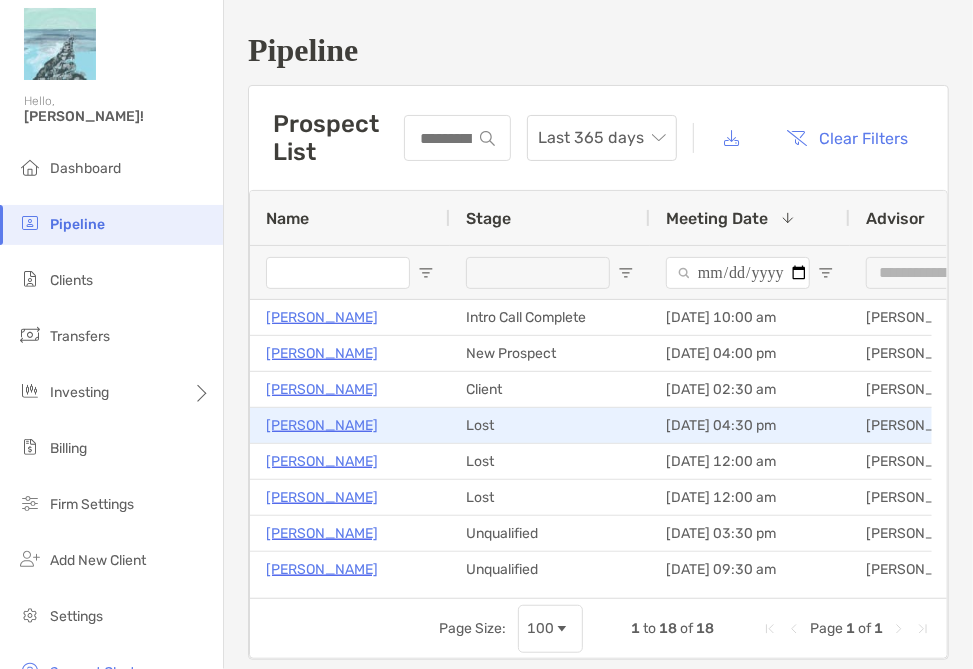 scroll, scrollTop: 102, scrollLeft: 0, axis: vertical 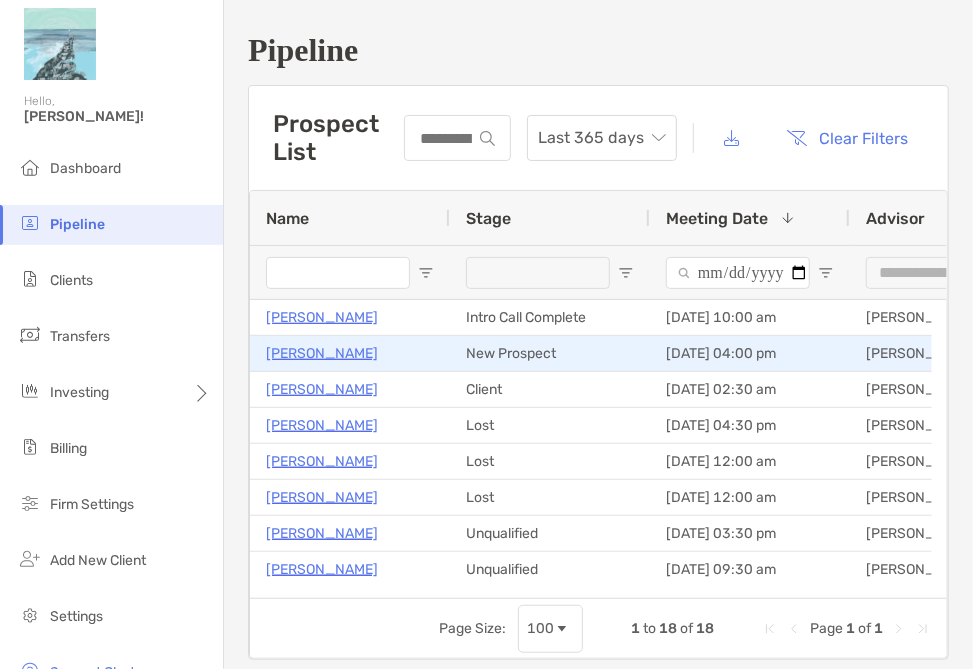 click on "[PERSON_NAME]" at bounding box center (322, 353) 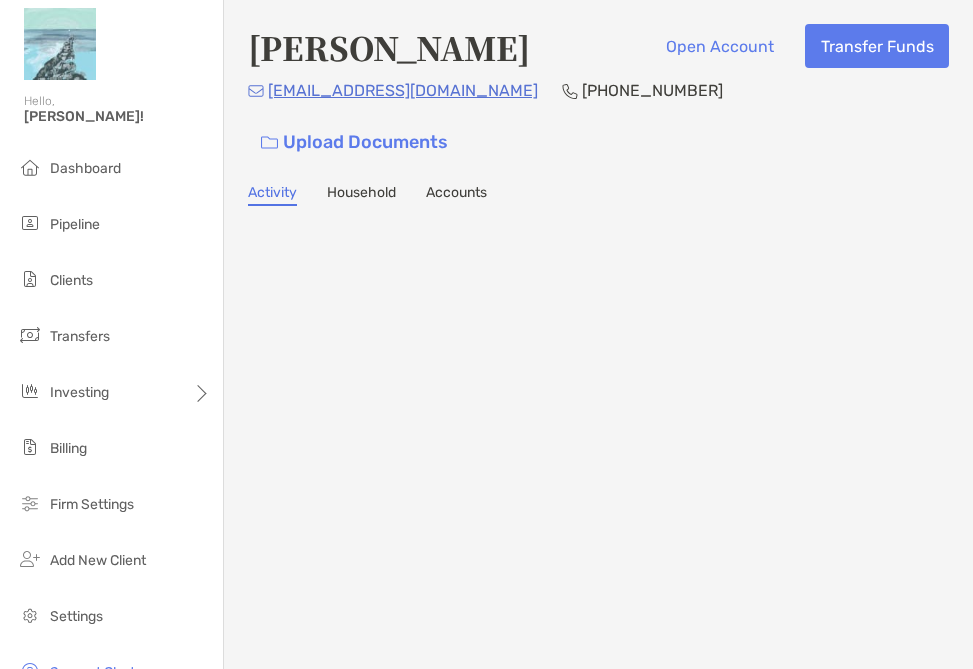 scroll, scrollTop: 0, scrollLeft: 0, axis: both 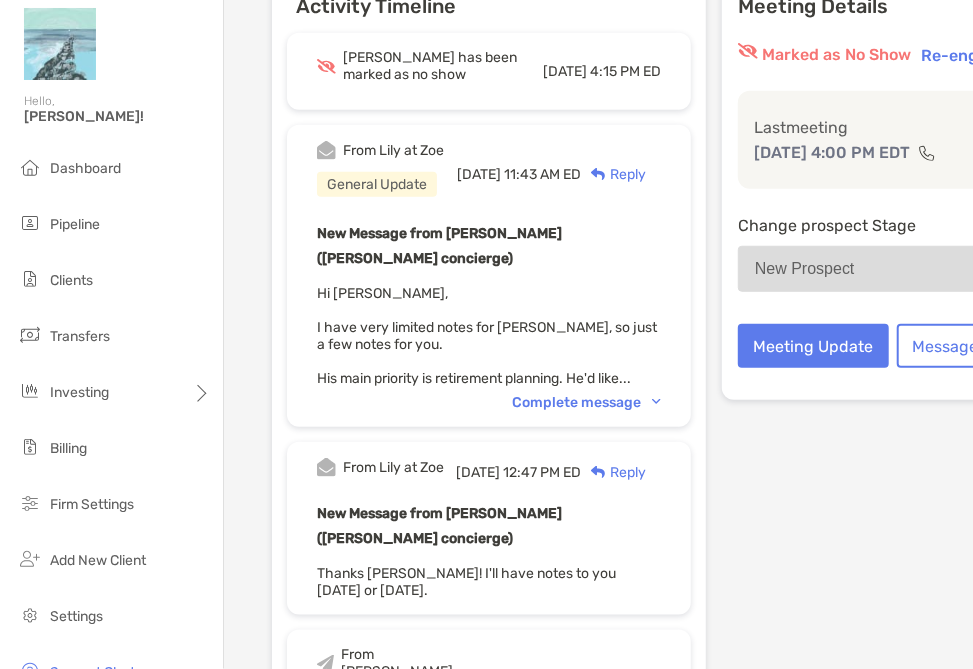 click on "Complete message" at bounding box center (586, 402) 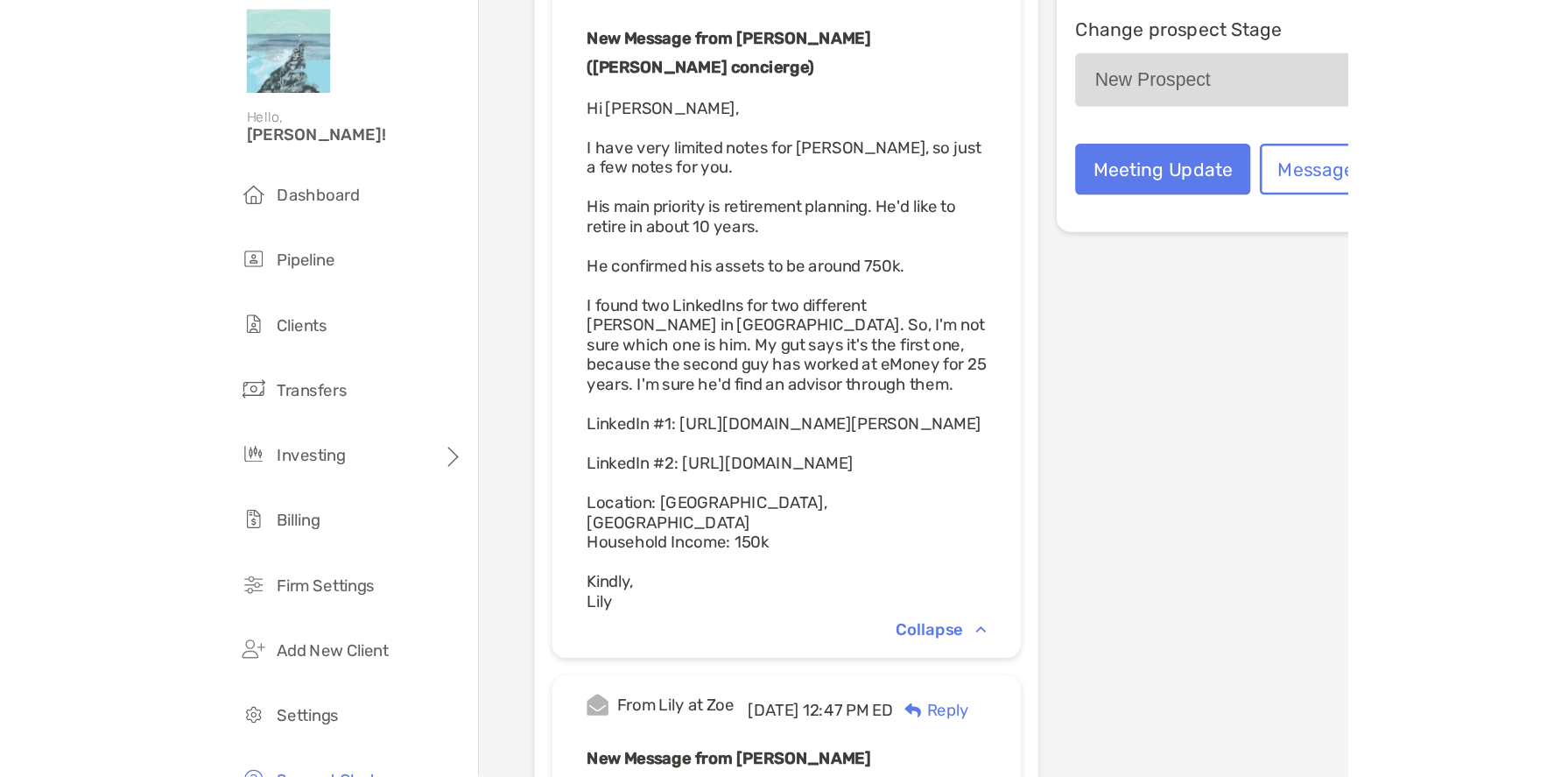 scroll, scrollTop: 0, scrollLeft: 0, axis: both 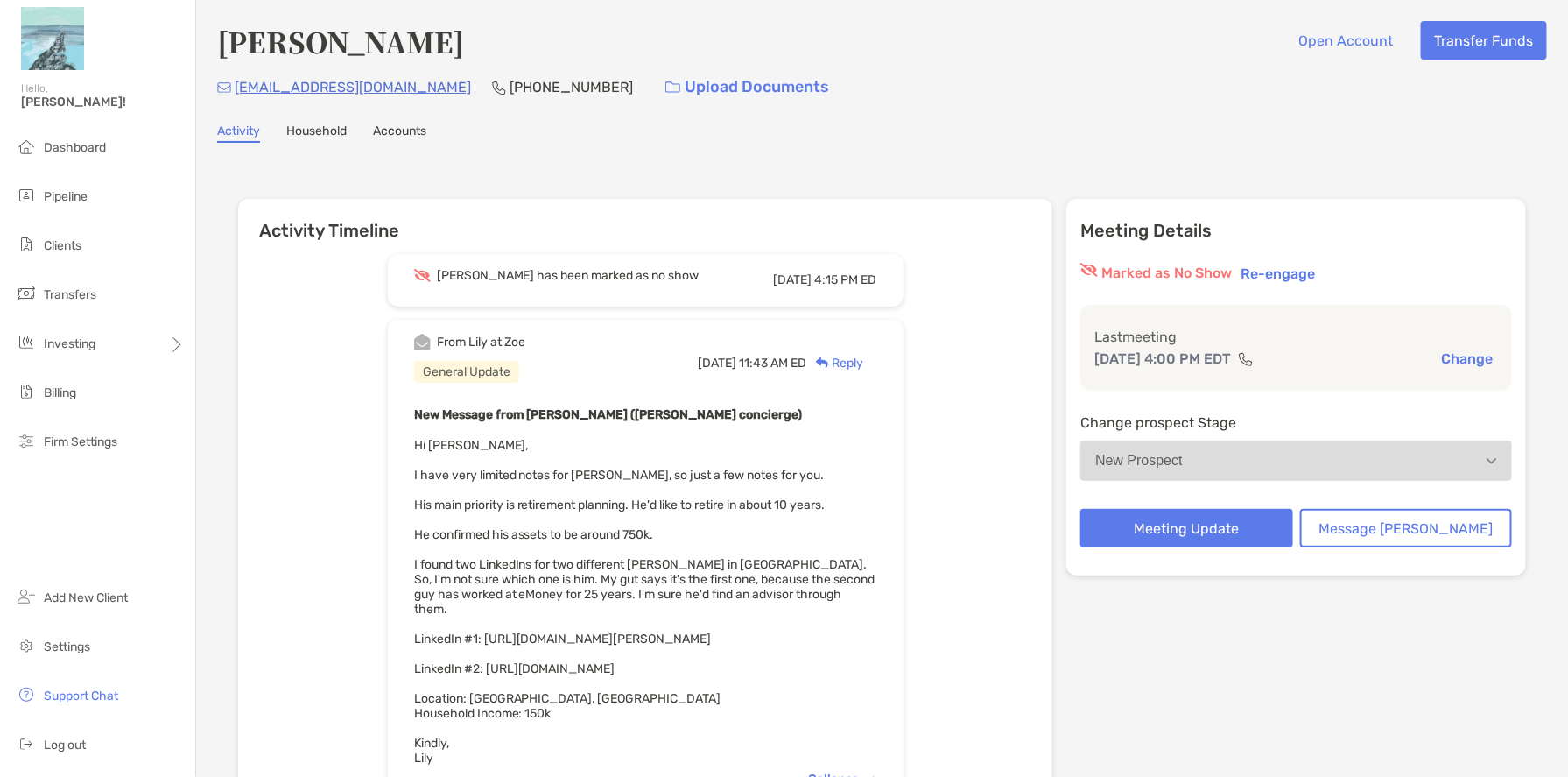 click on "Reply" at bounding box center (835, 363) 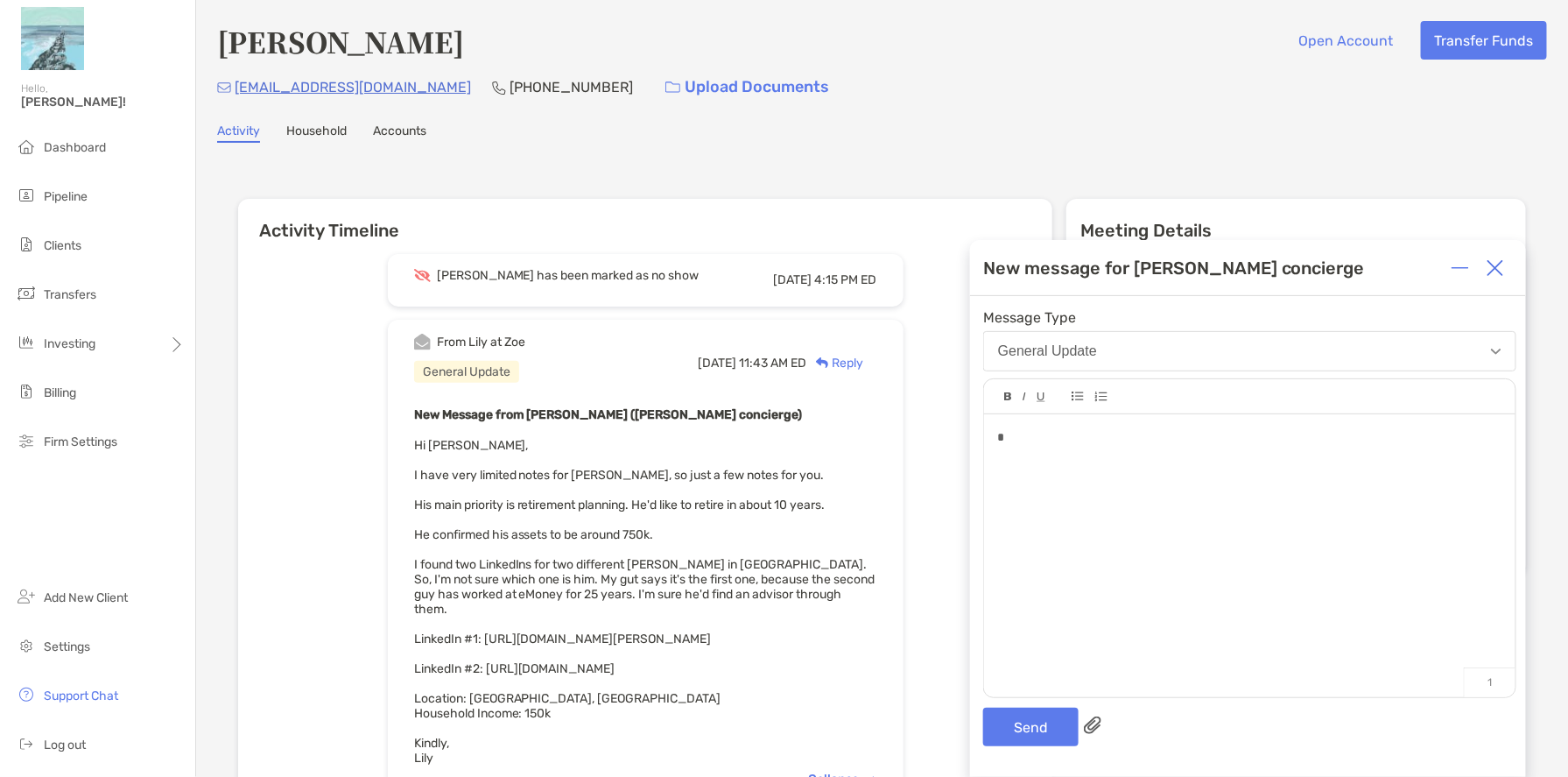 type 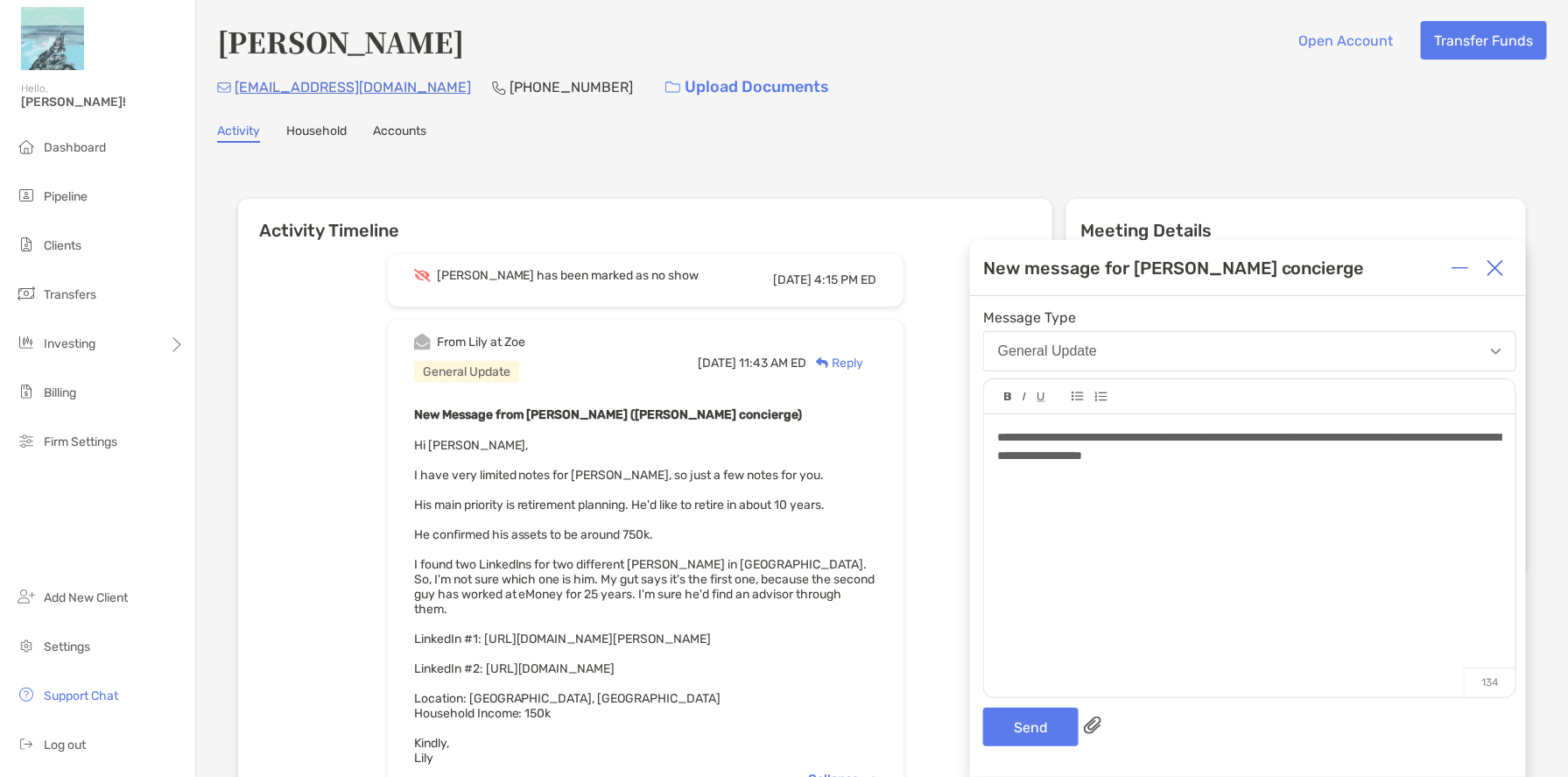 drag, startPoint x: 1147, startPoint y: 640, endPoint x: 1125, endPoint y: 571, distance: 72.42237 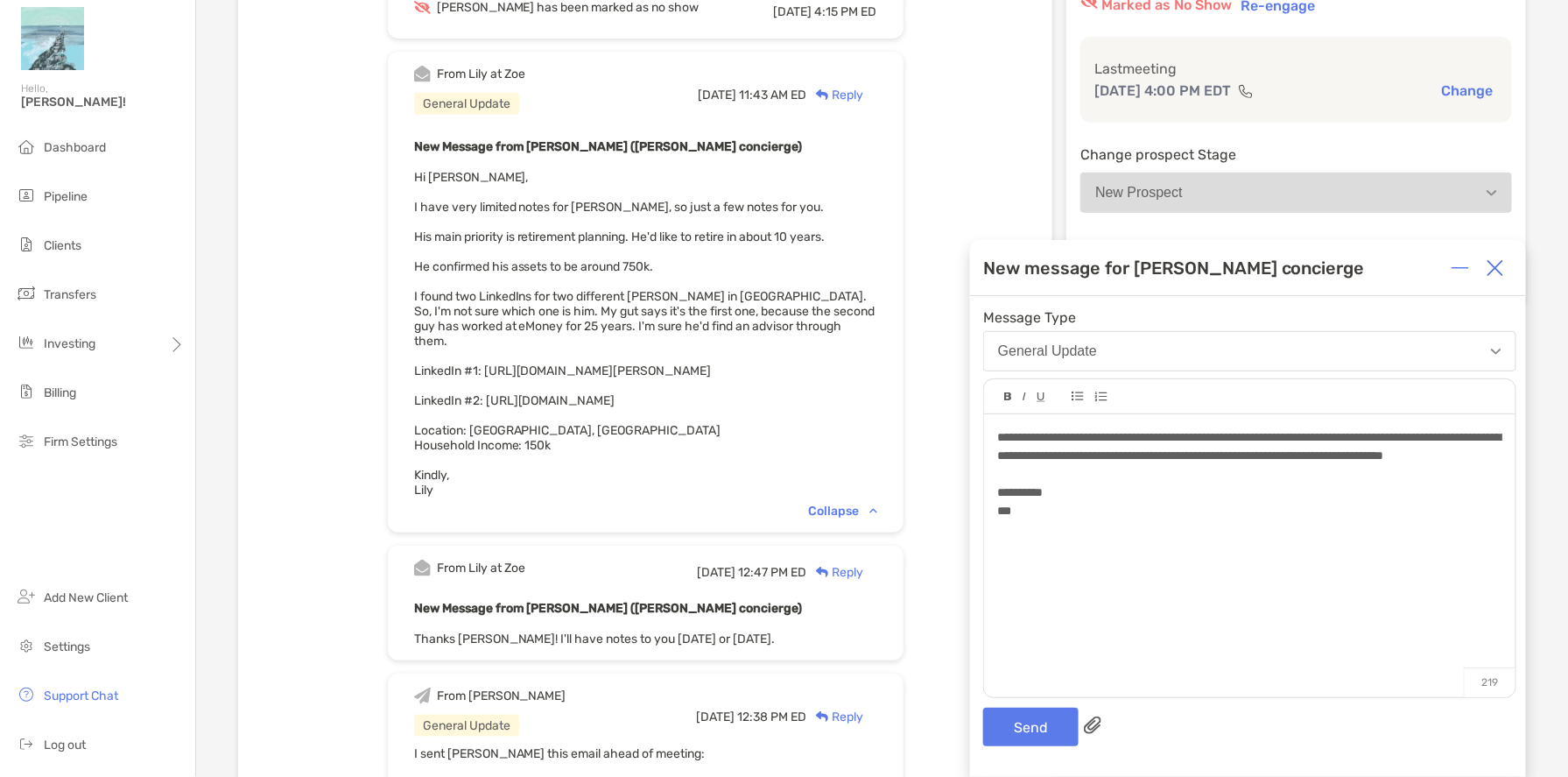 scroll, scrollTop: 350, scrollLeft: 0, axis: vertical 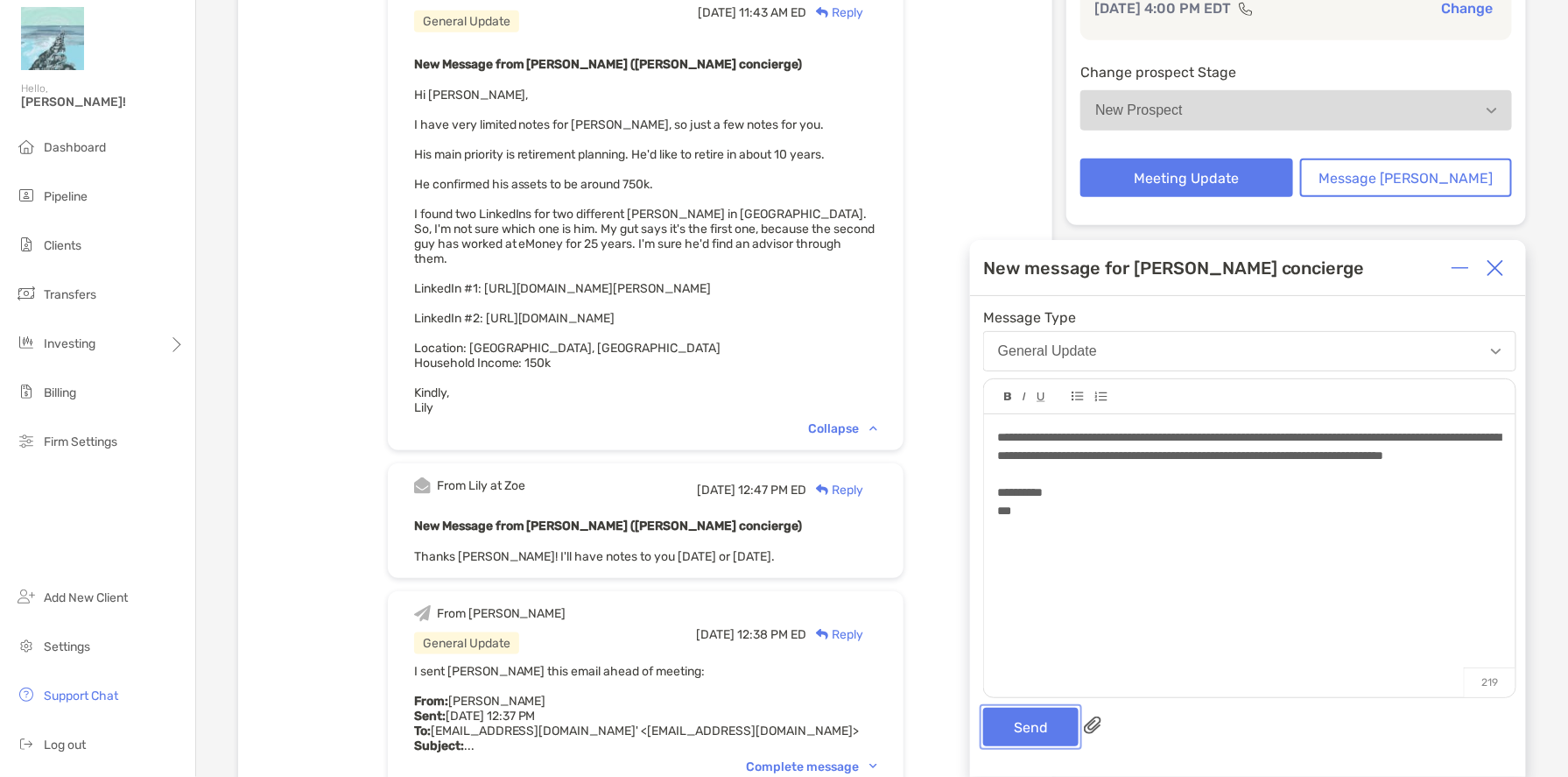 click on "Send" at bounding box center (1030, 727) 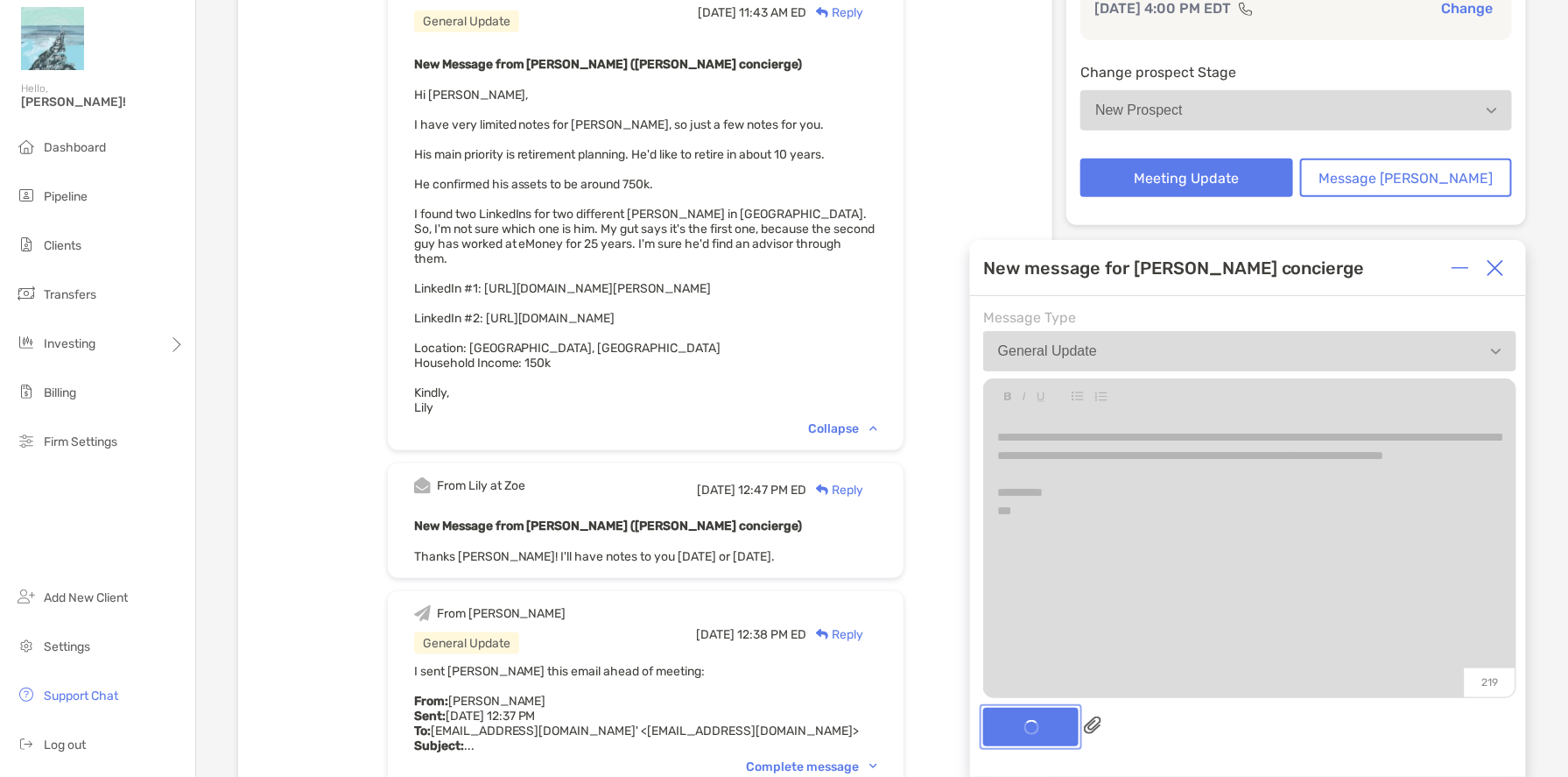 scroll, scrollTop: 500, scrollLeft: 0, axis: vertical 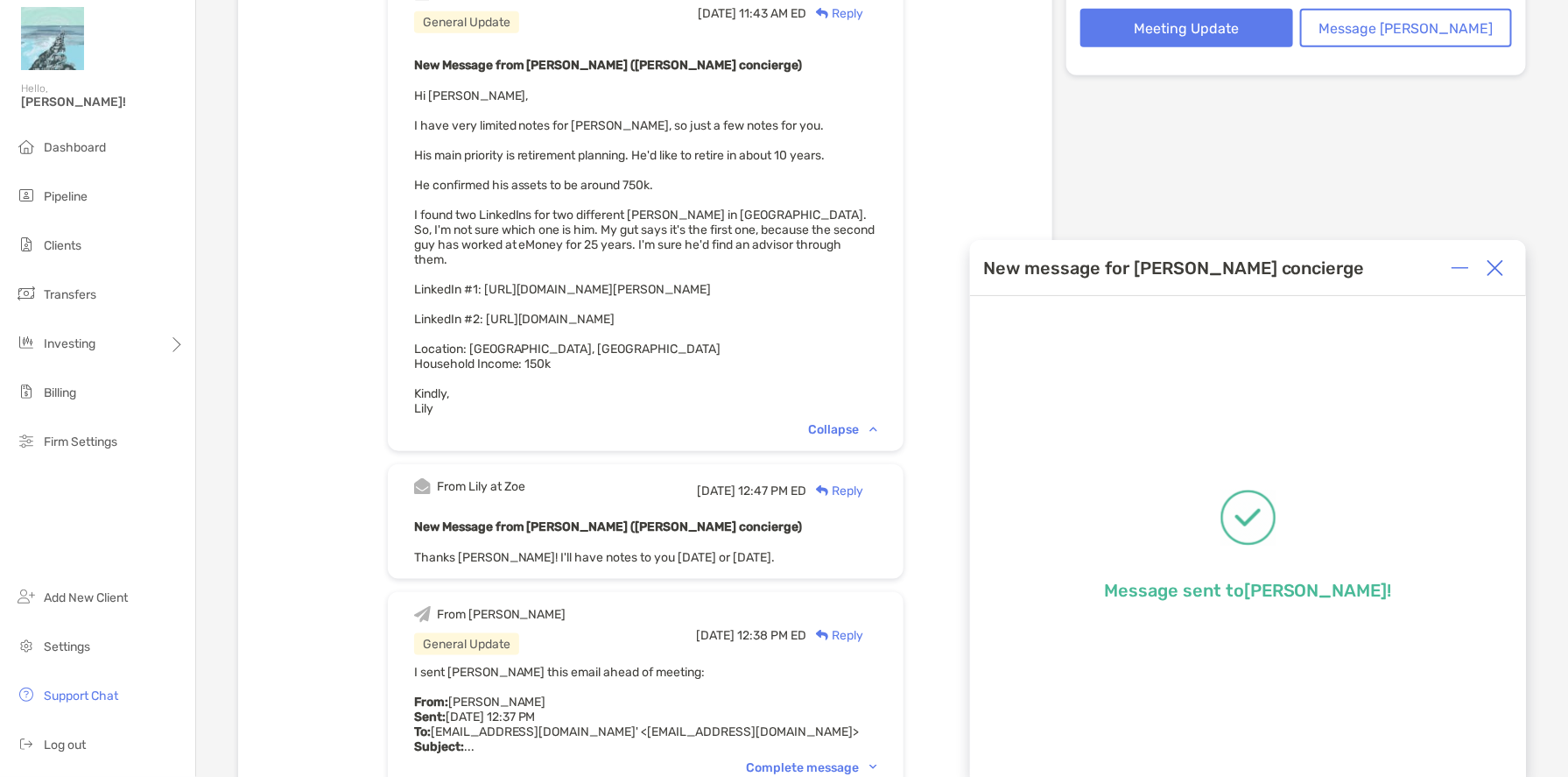 click at bounding box center (1495, 268) 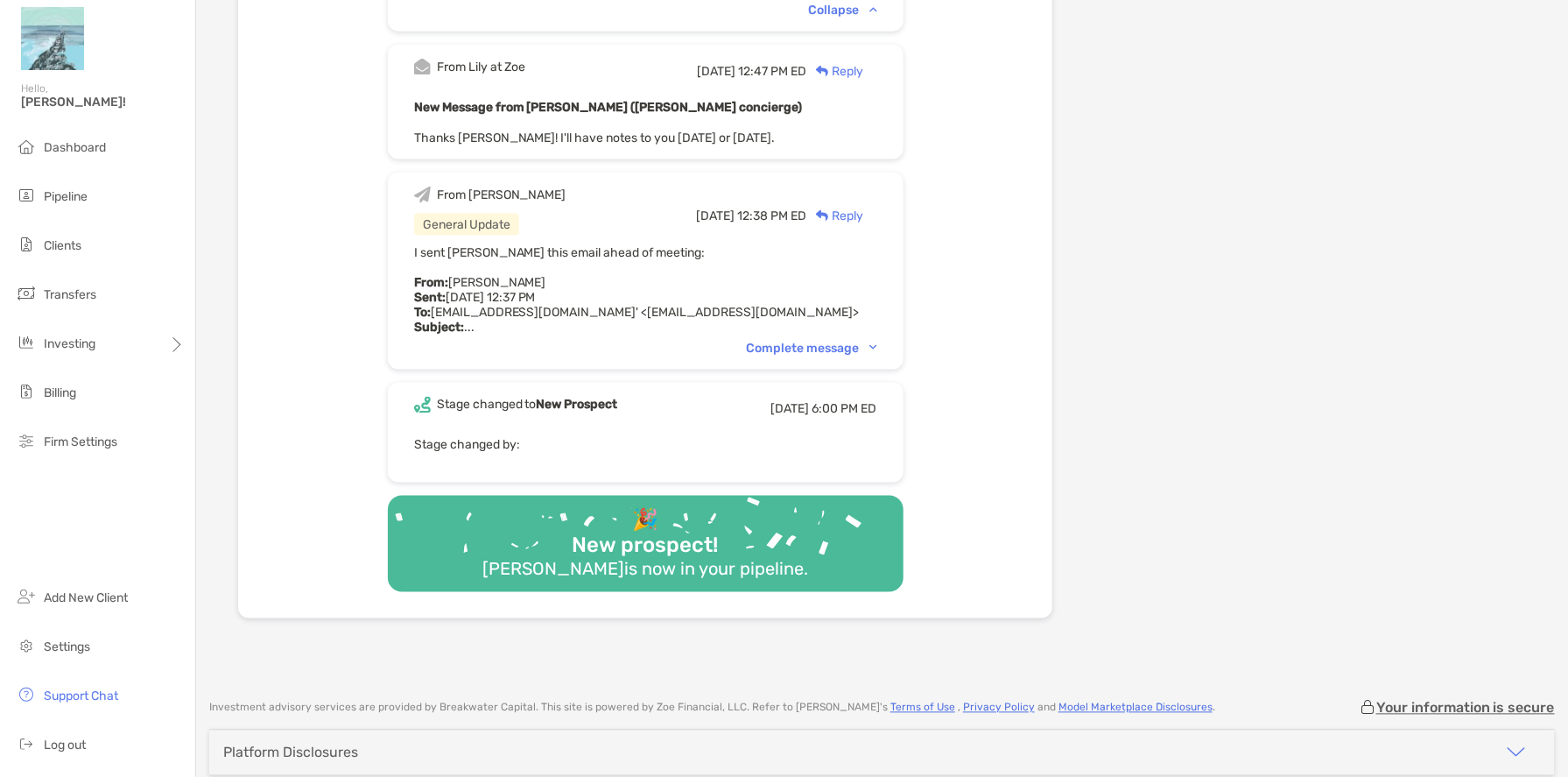 scroll, scrollTop: 938, scrollLeft: 0, axis: vertical 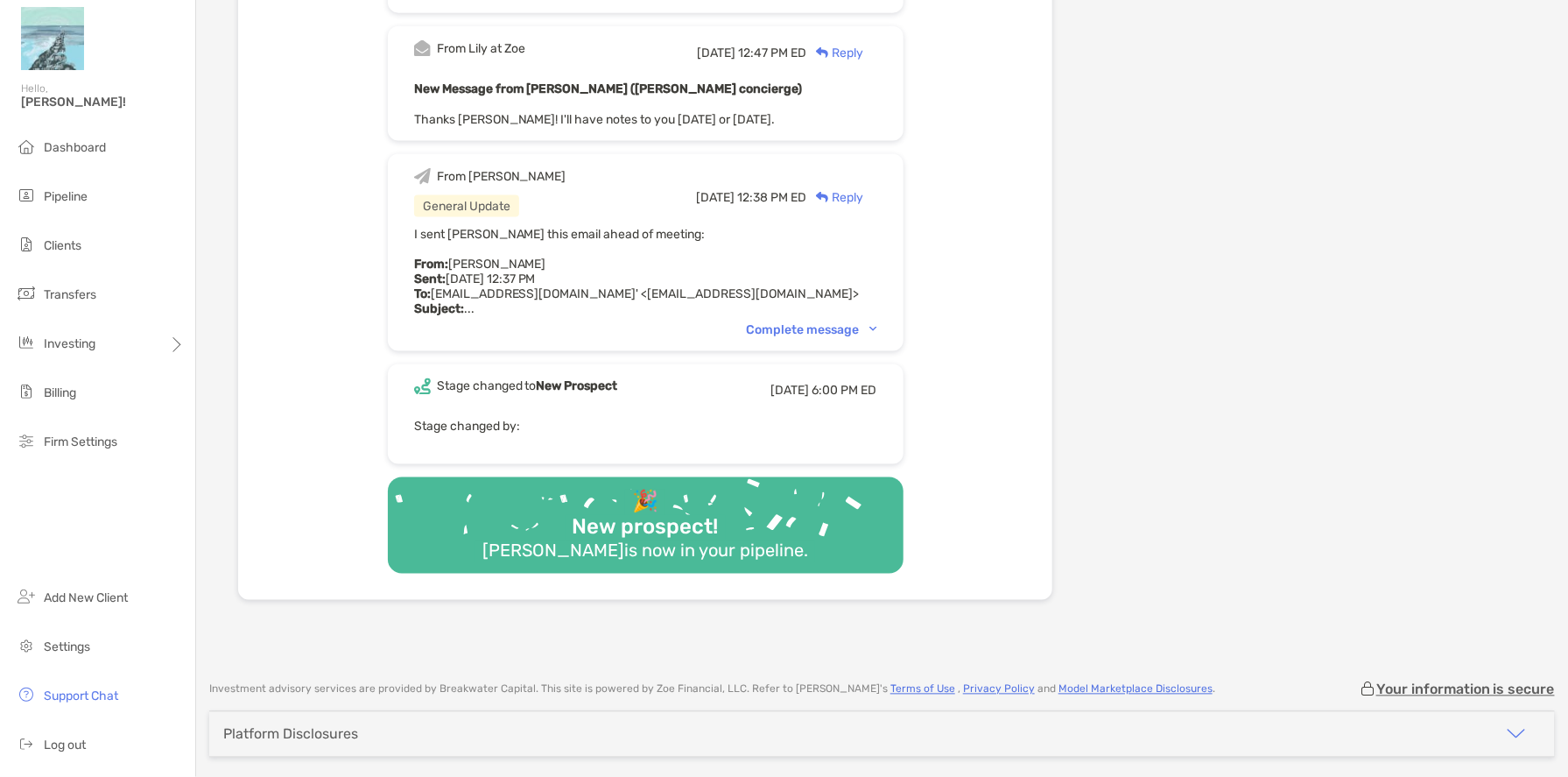 click on "Complete message" at bounding box center [812, 329] 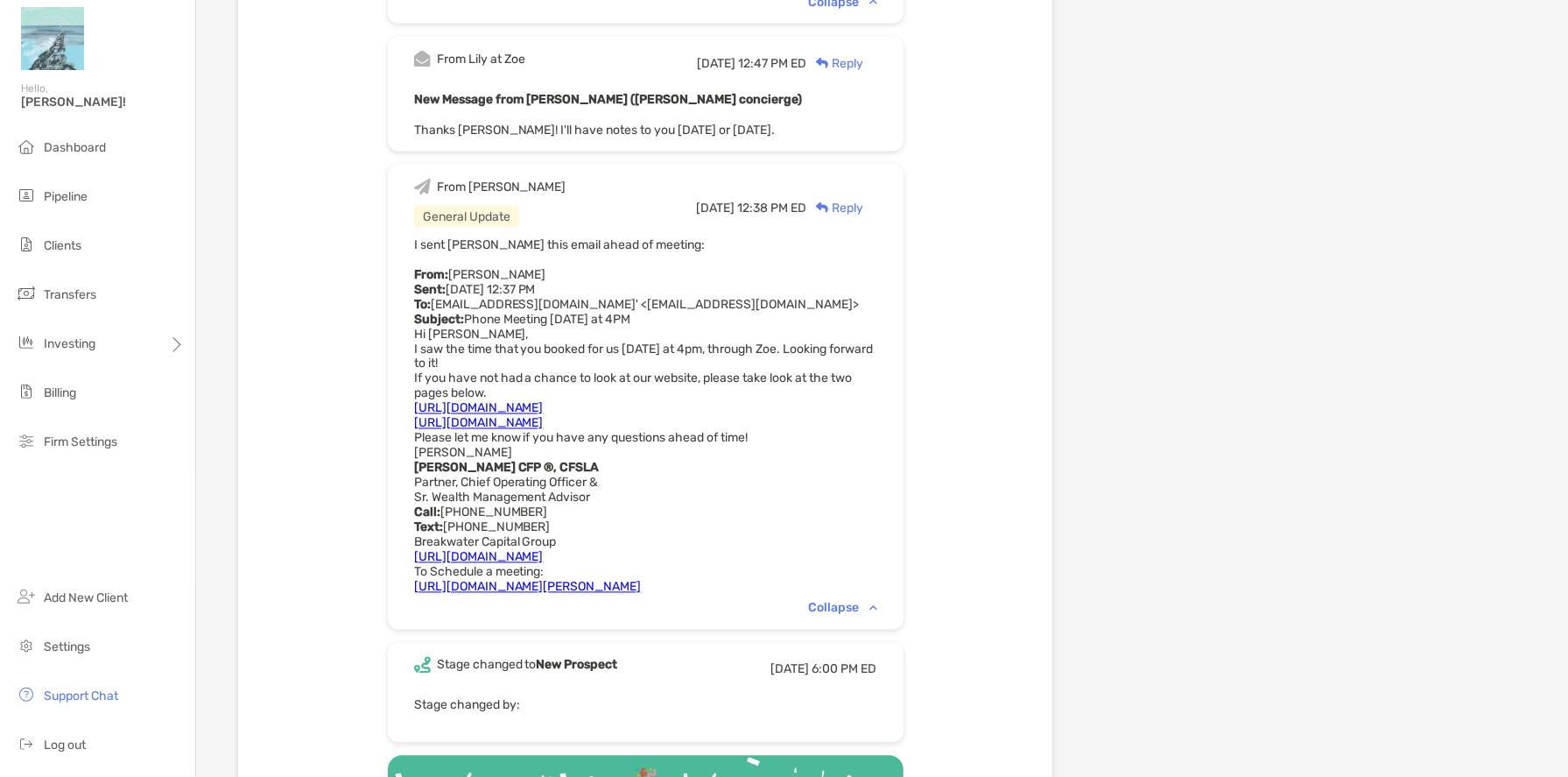 scroll, scrollTop: 892, scrollLeft: 0, axis: vertical 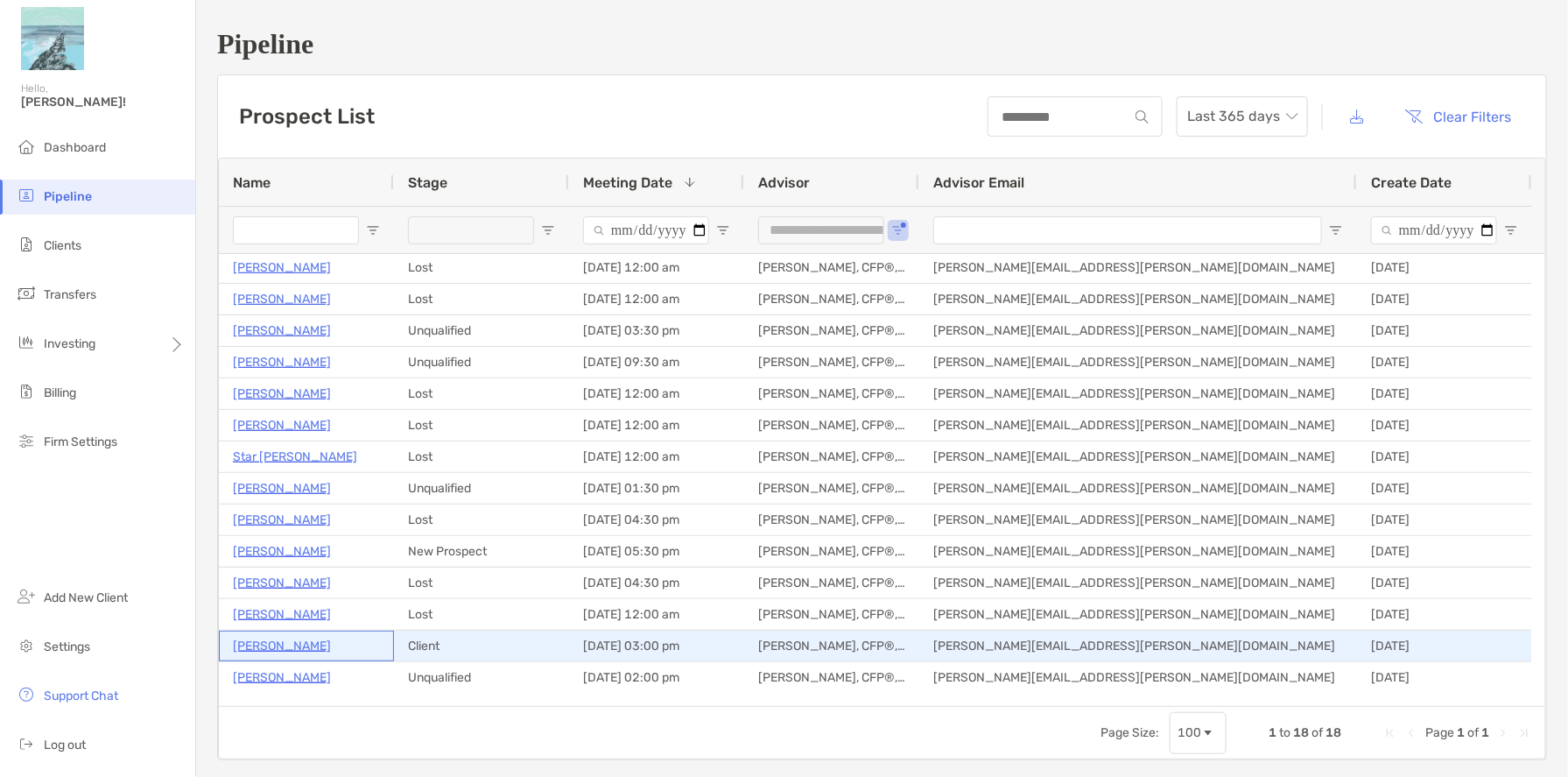 click on "[PERSON_NAME]" at bounding box center (282, 646) 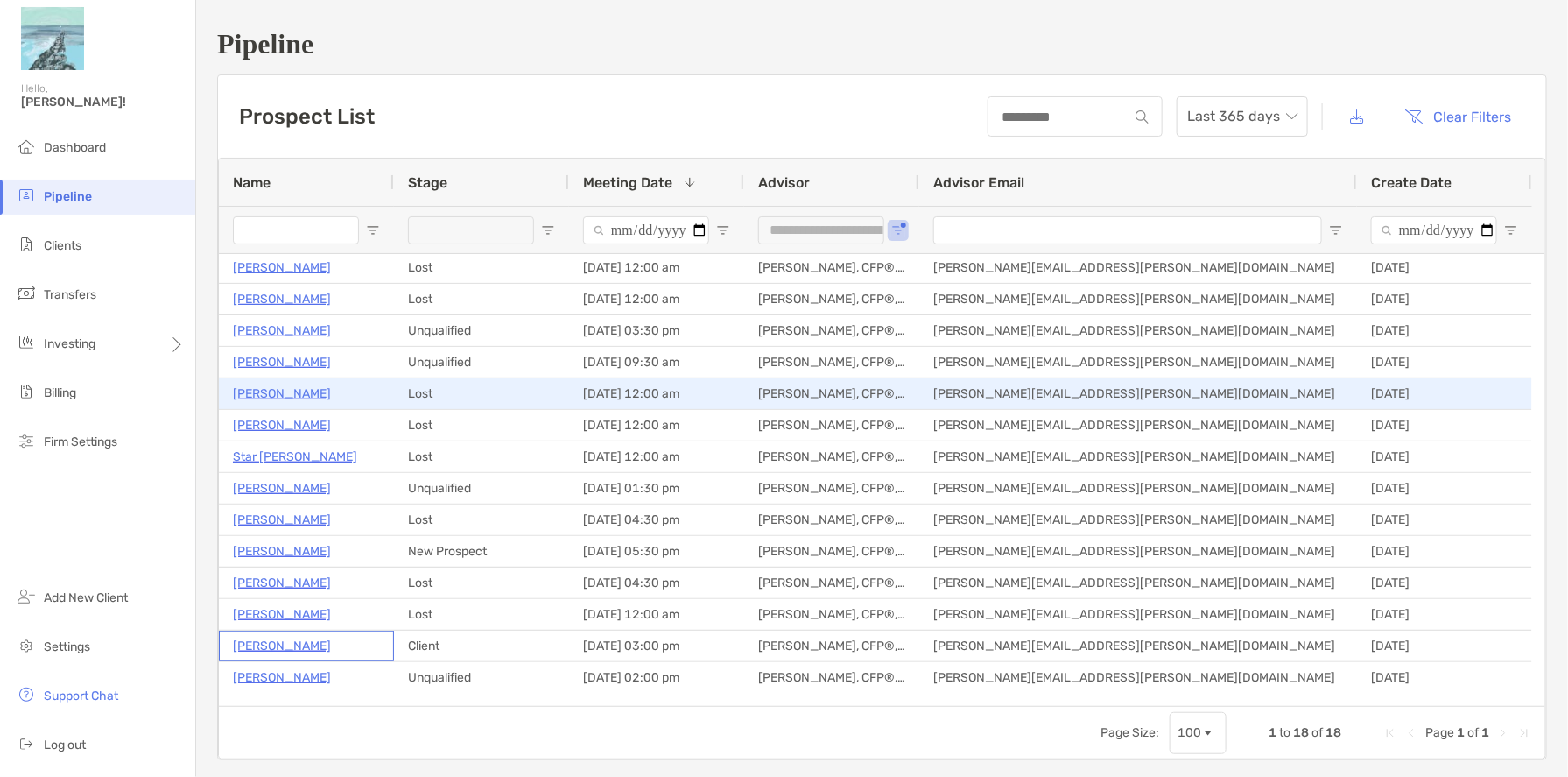 scroll, scrollTop: 67, scrollLeft: 0, axis: vertical 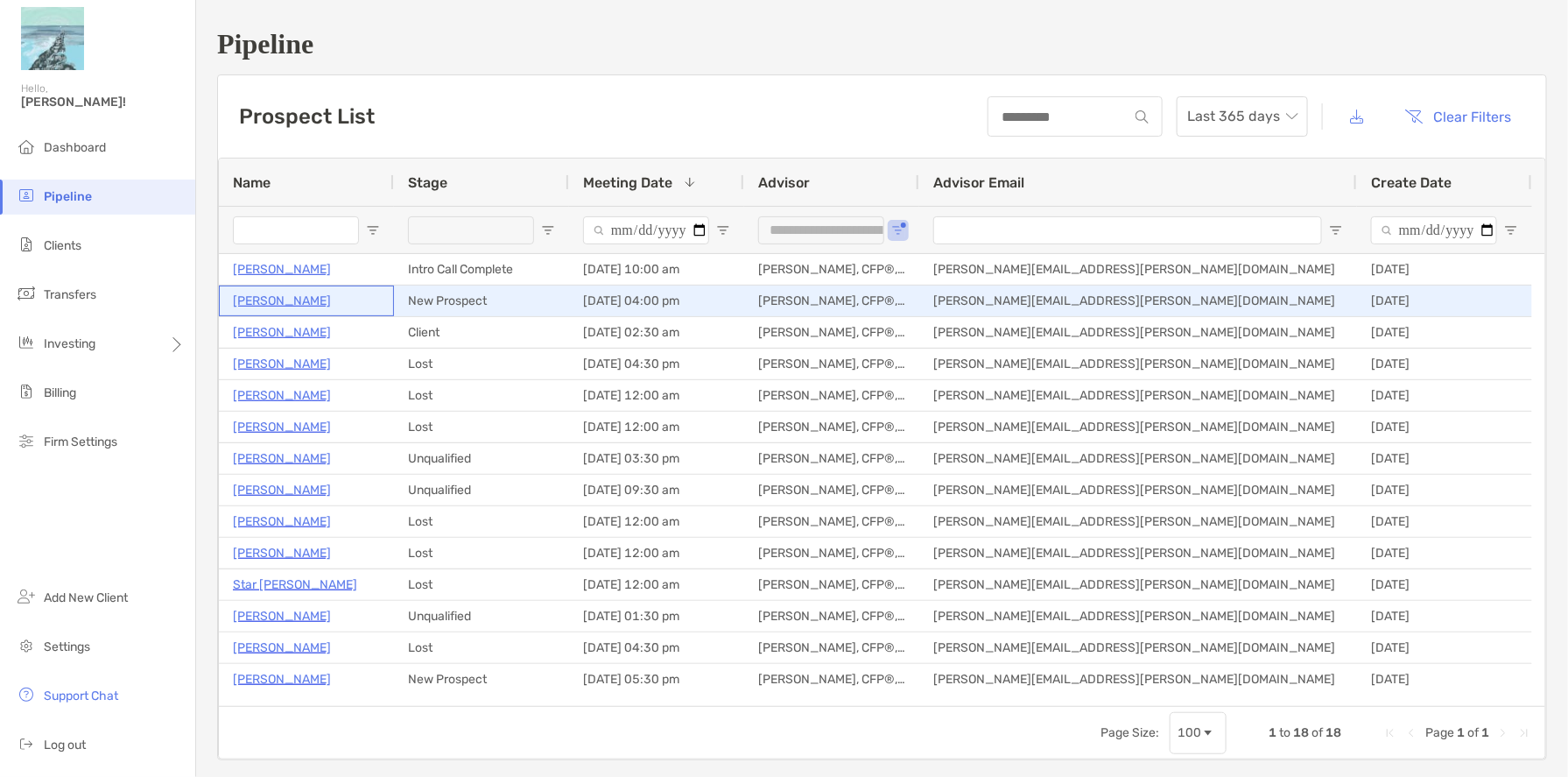 click on "Dan Shields" at bounding box center (282, 300) 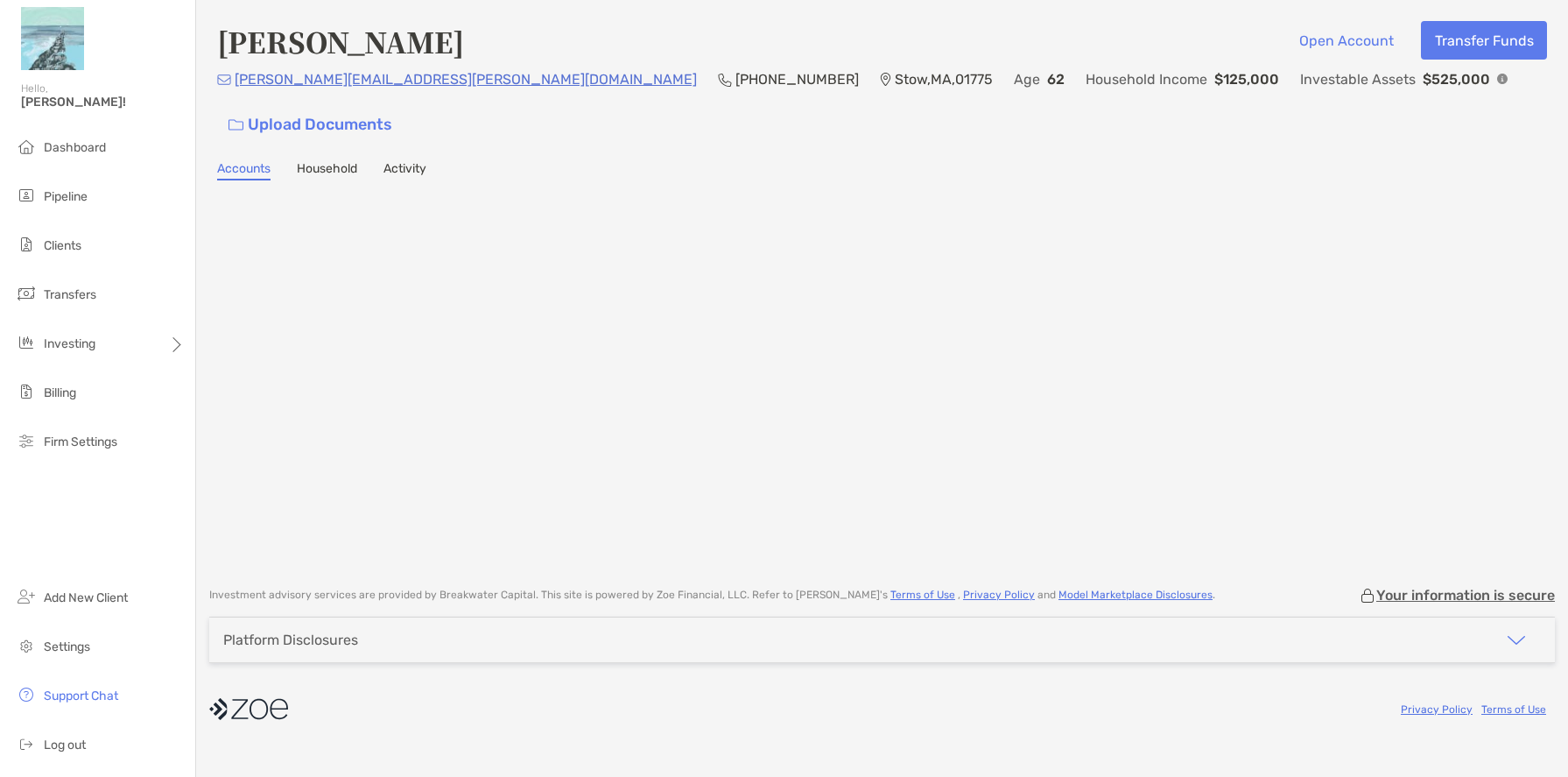 scroll, scrollTop: 0, scrollLeft: 0, axis: both 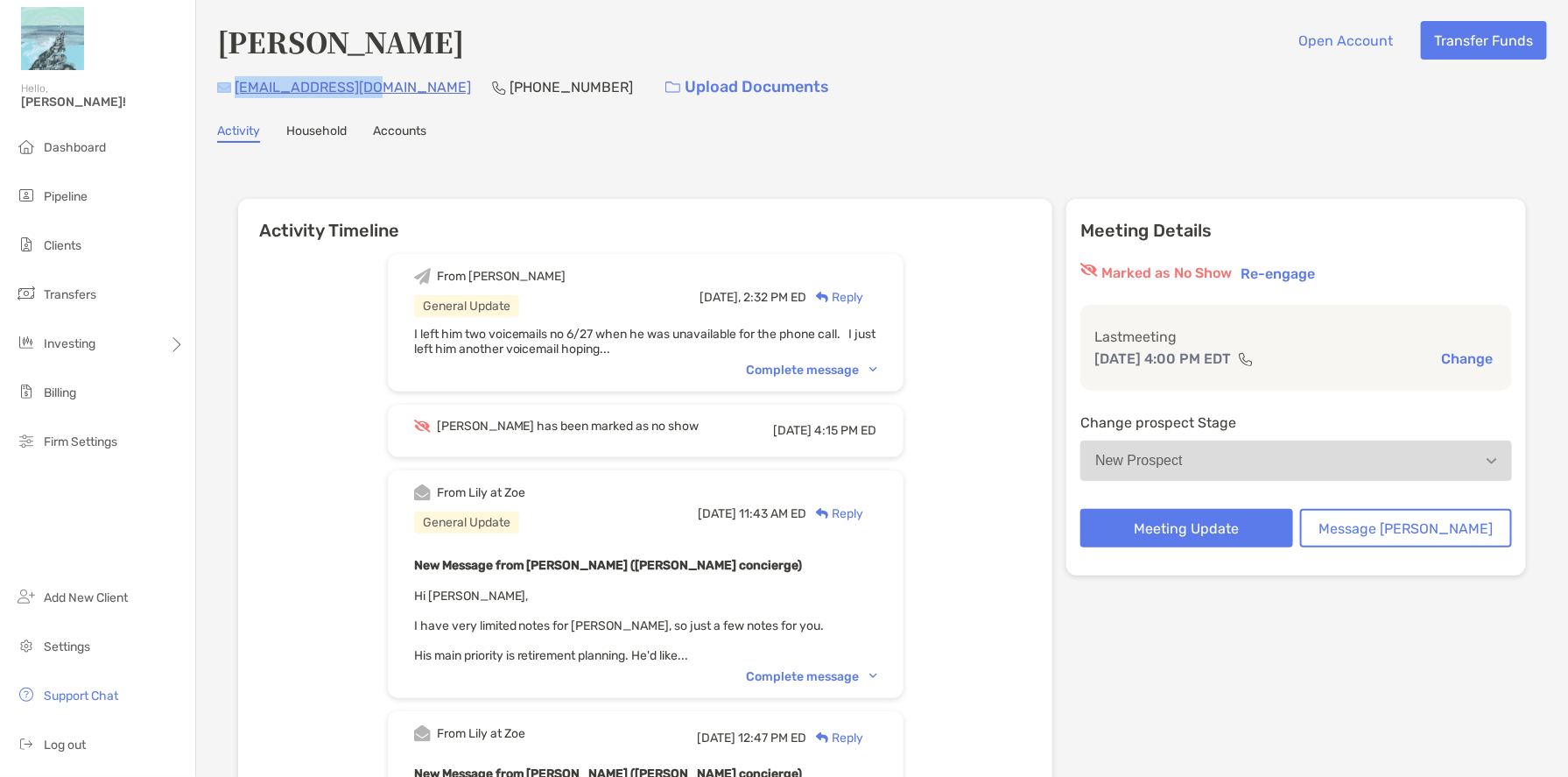 click on "[EMAIL_ADDRESS][DOMAIN_NAME] [PHONE_NUMBER] Upload Documents" at bounding box center [882, 87] 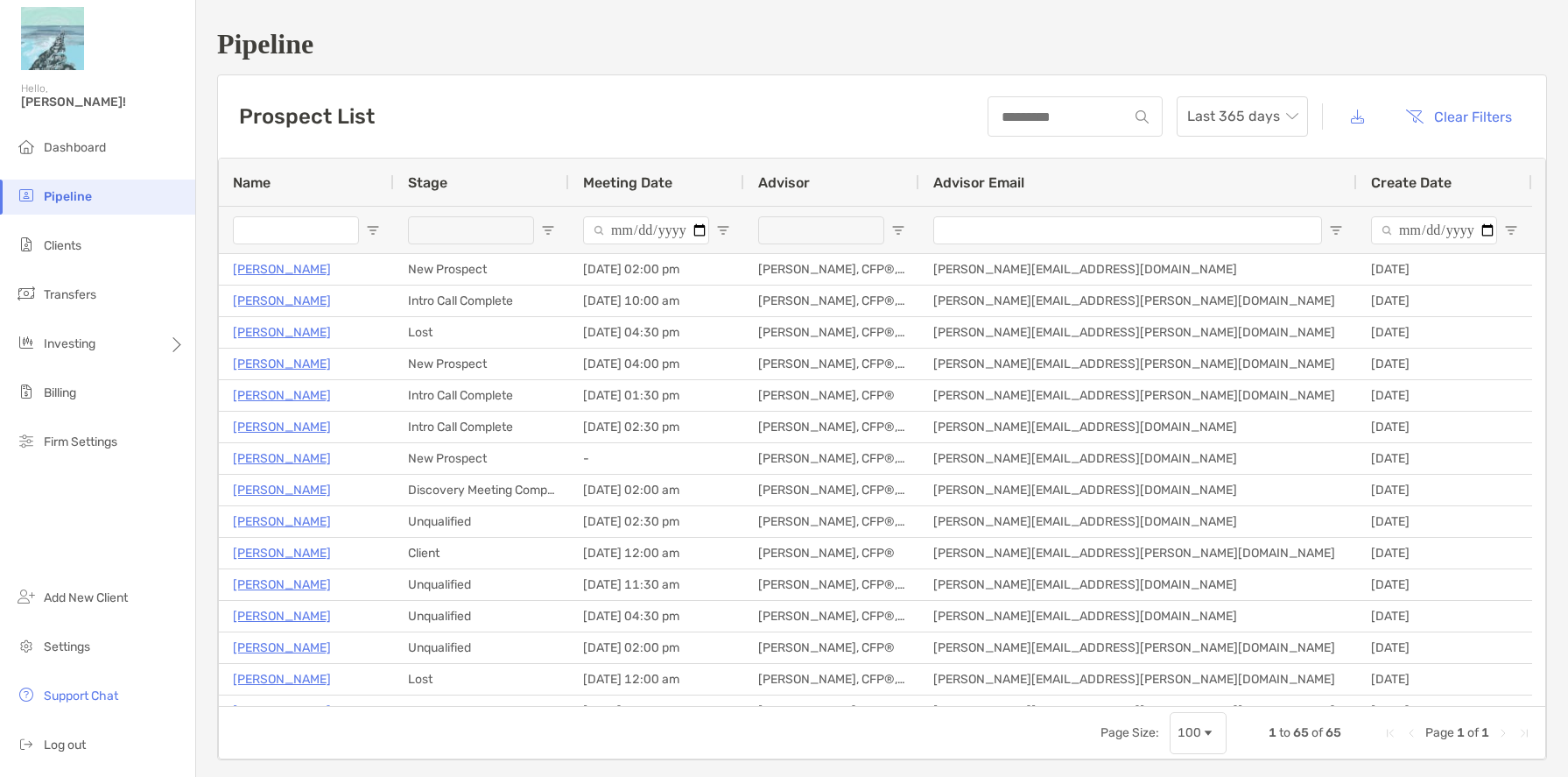 type on "**********" 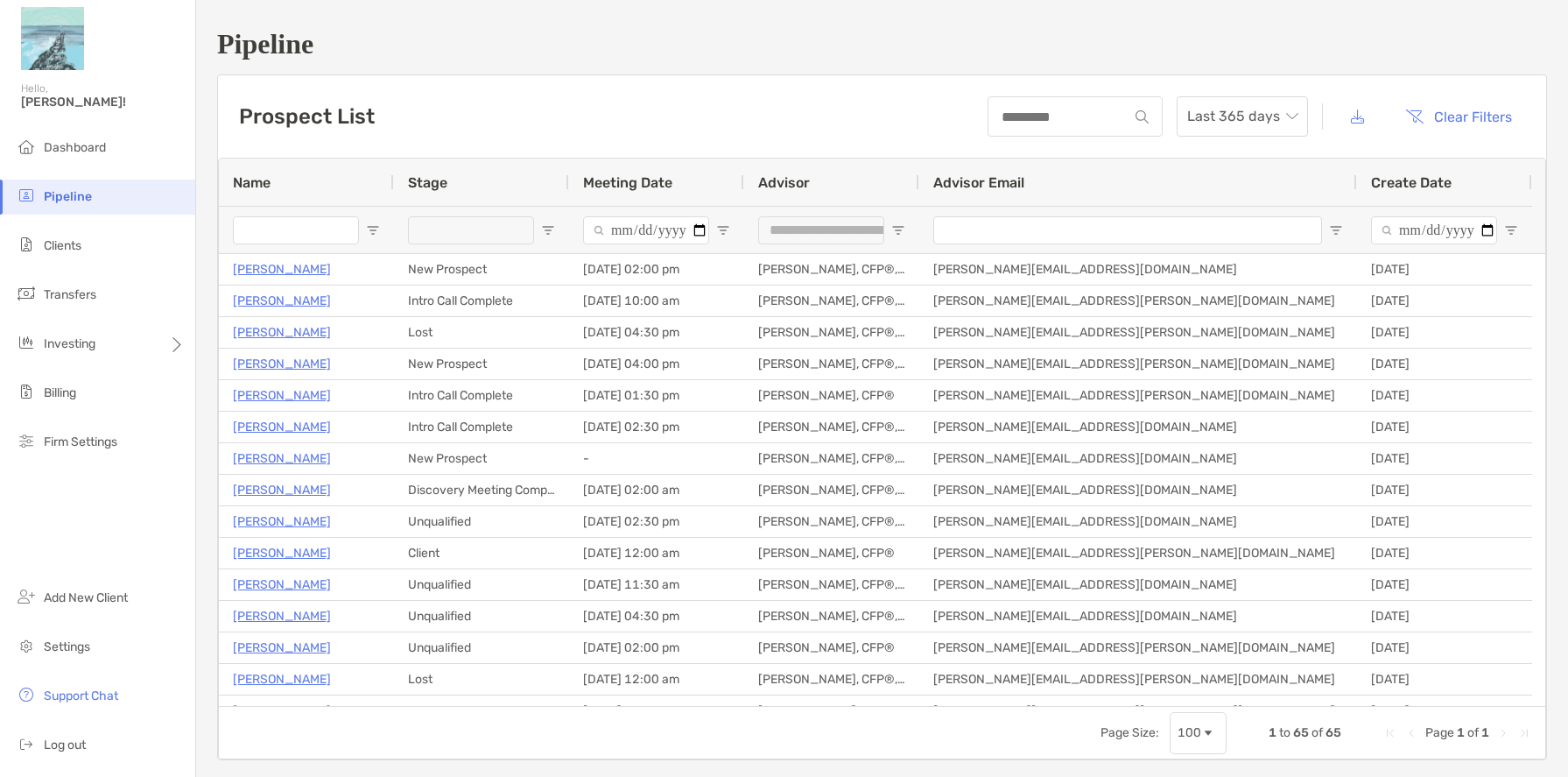 scroll, scrollTop: 0, scrollLeft: 0, axis: both 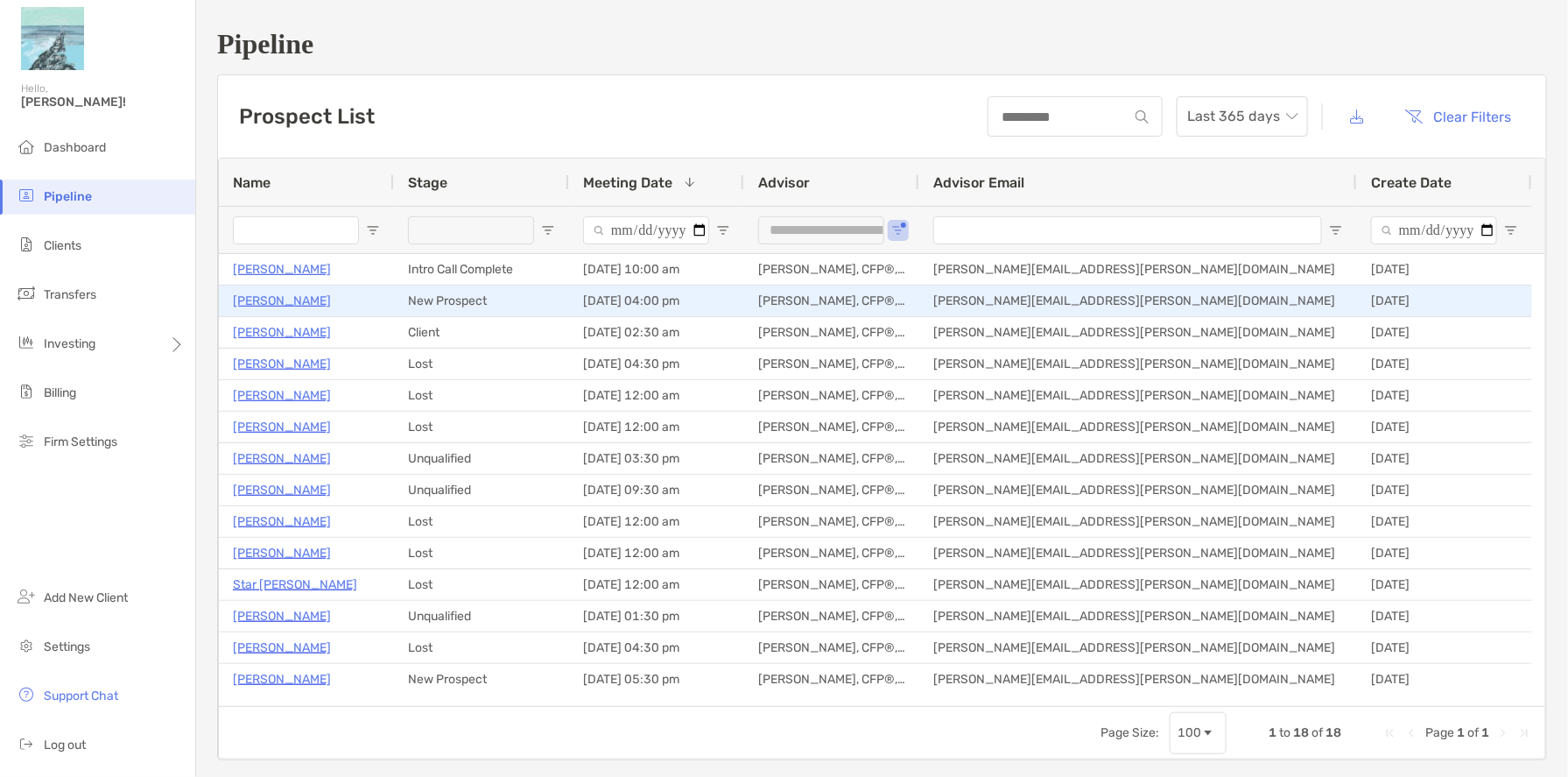 click on "[PERSON_NAME]" at bounding box center [282, 300] 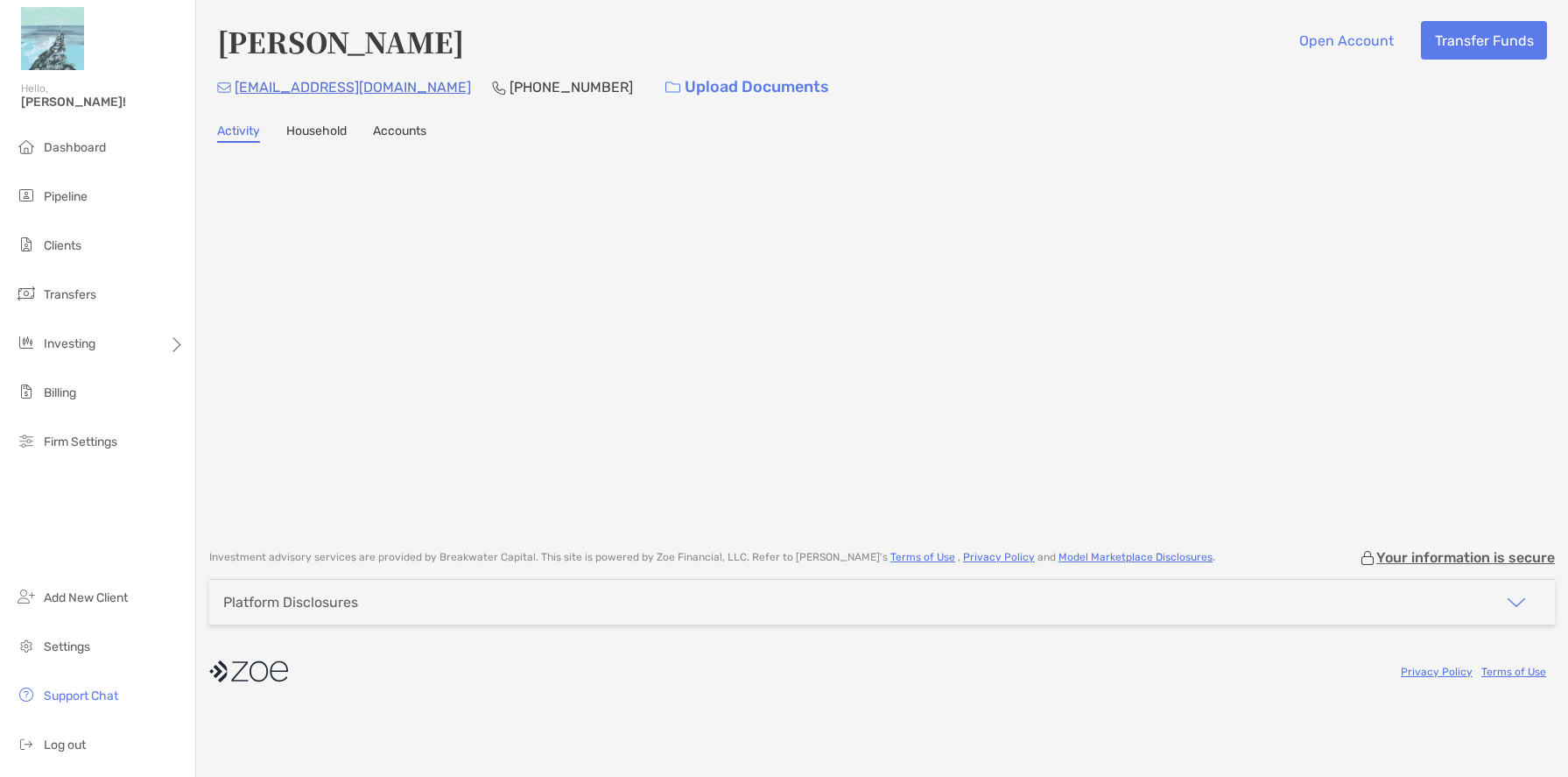 scroll, scrollTop: 0, scrollLeft: 0, axis: both 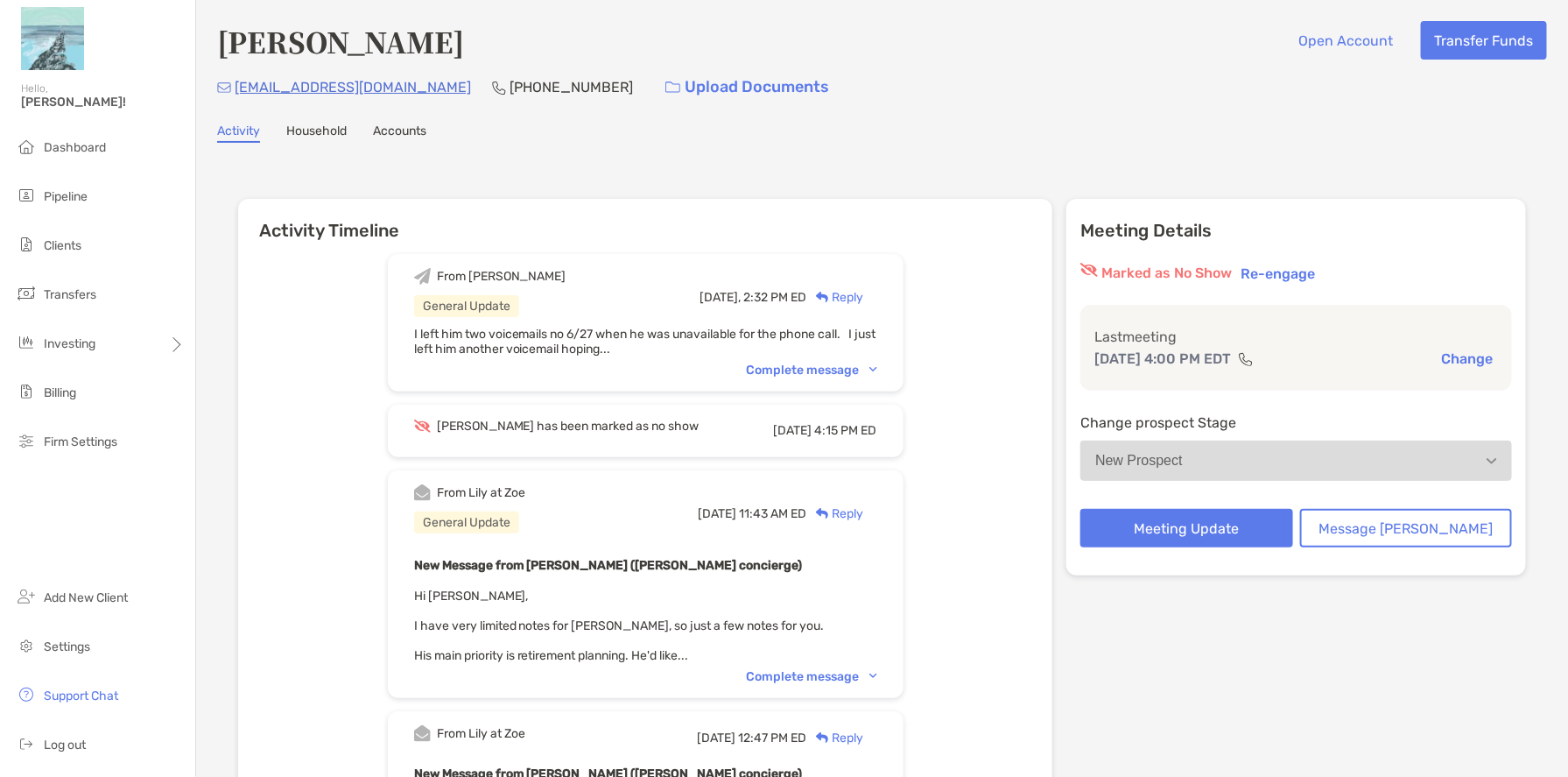click on "Reply" at bounding box center (835, 297) 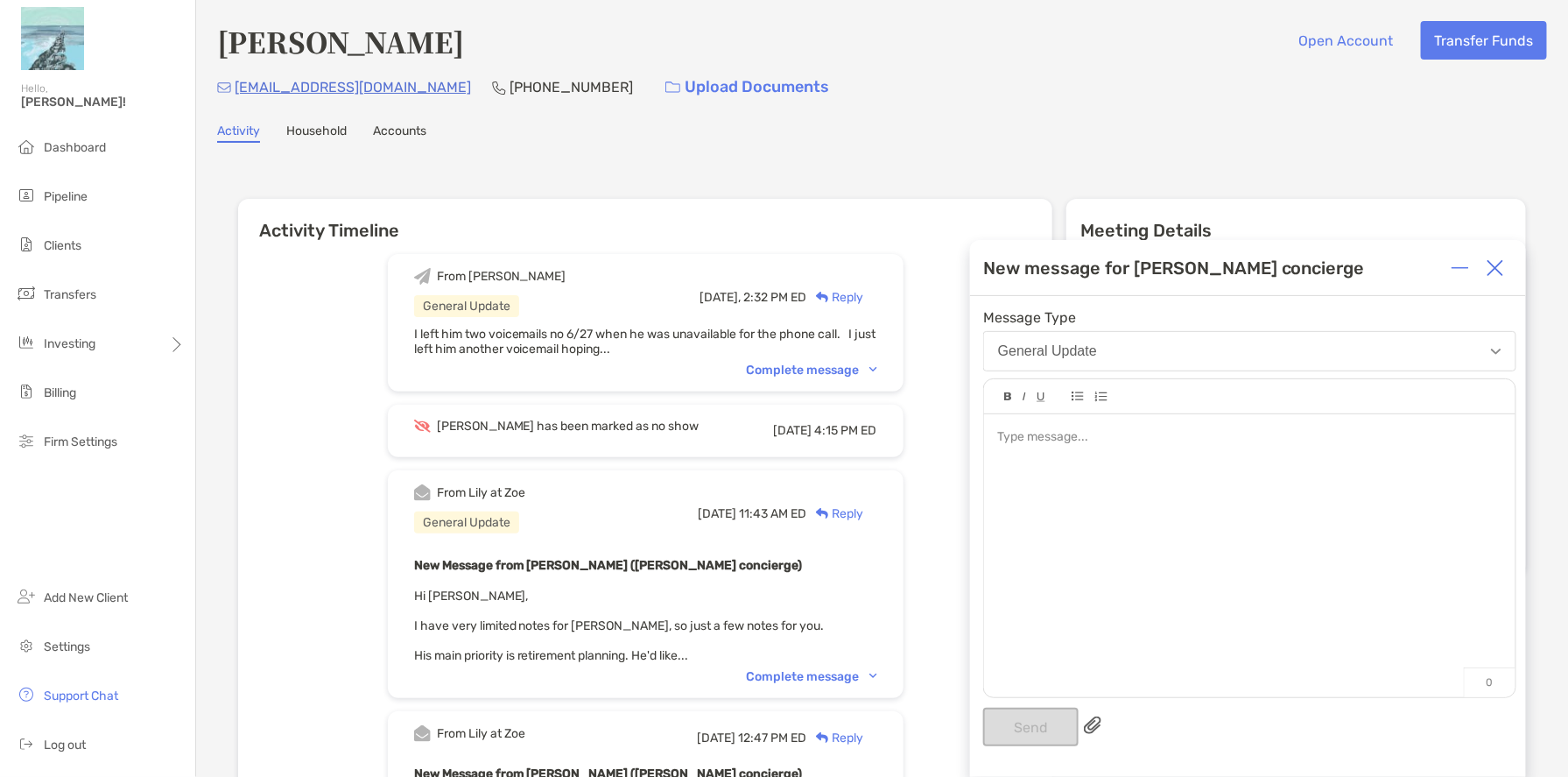 click at bounding box center (1249, 547) 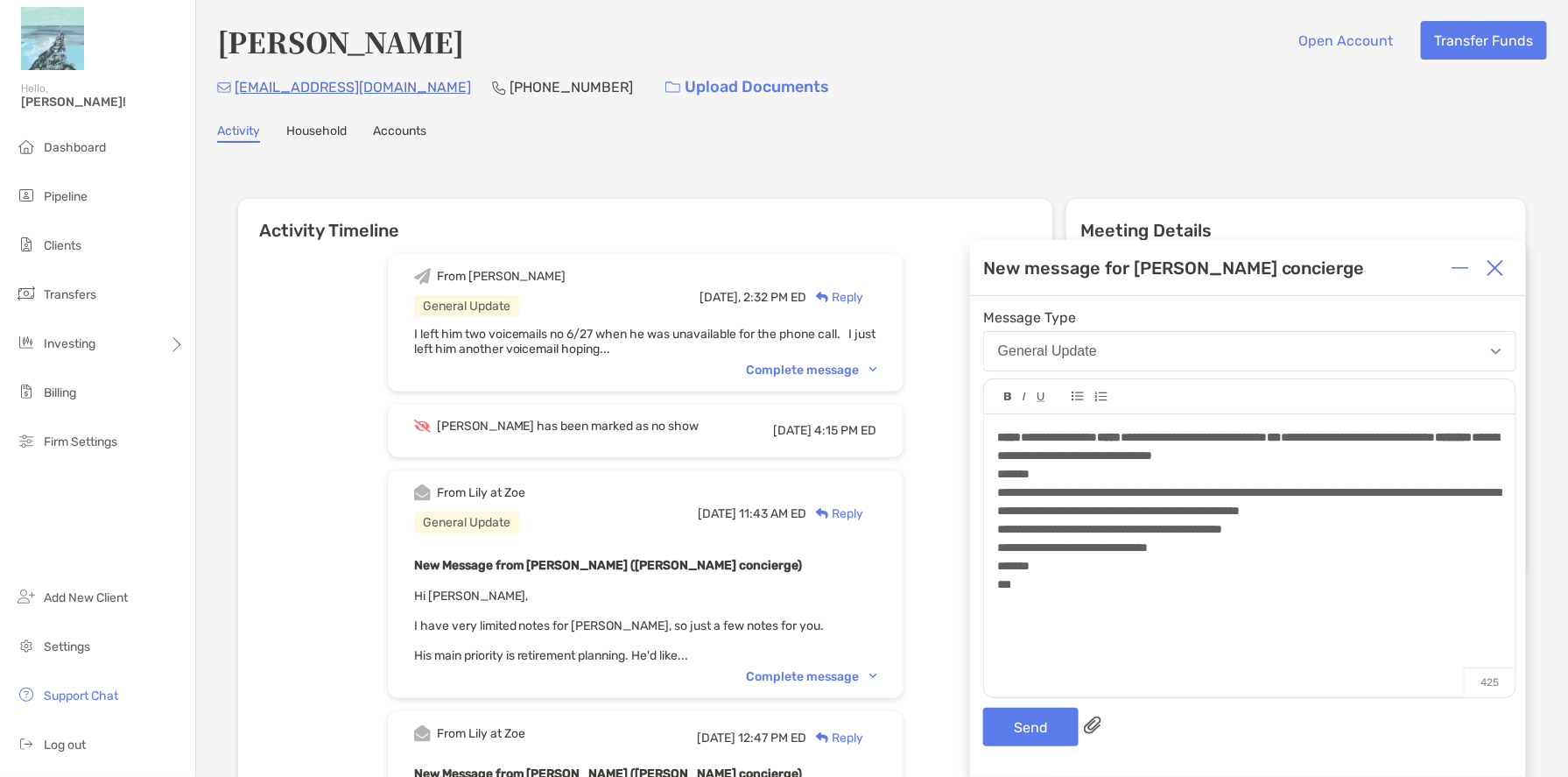 click on "**********" at bounding box center (1249, 547) 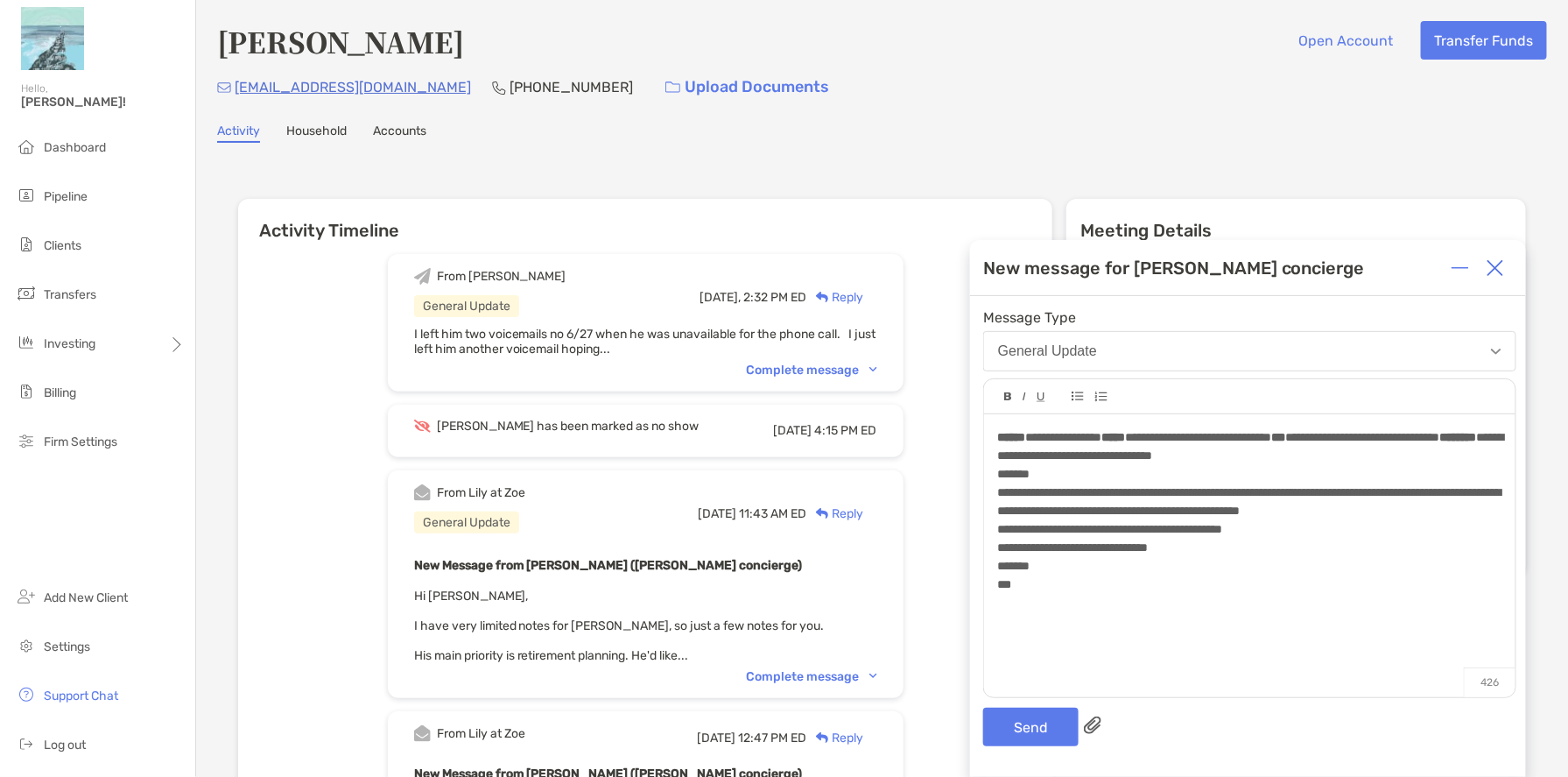 type 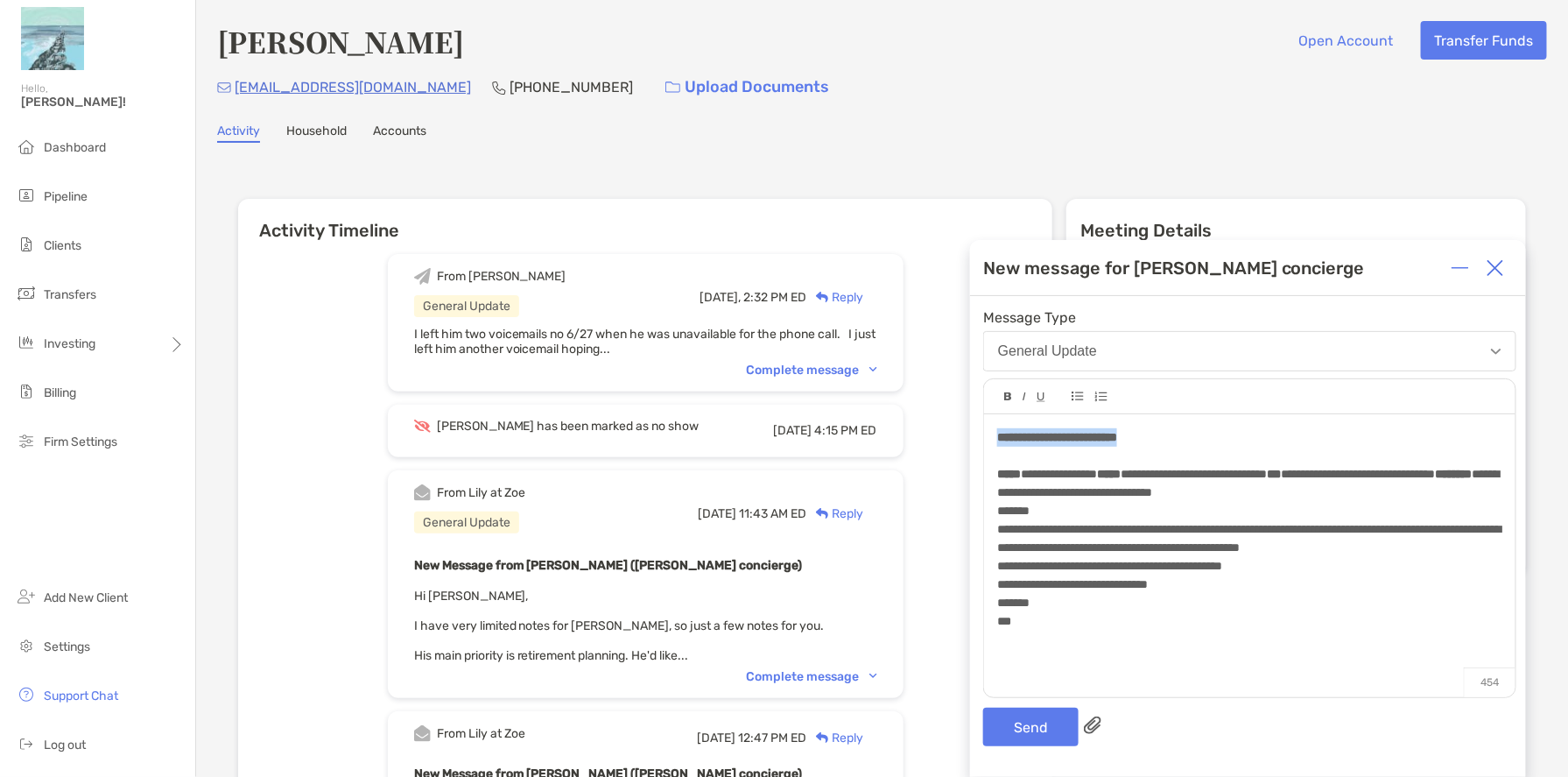drag, startPoint x: 1072, startPoint y: 420, endPoint x: 987, endPoint y: 413, distance: 85.28775 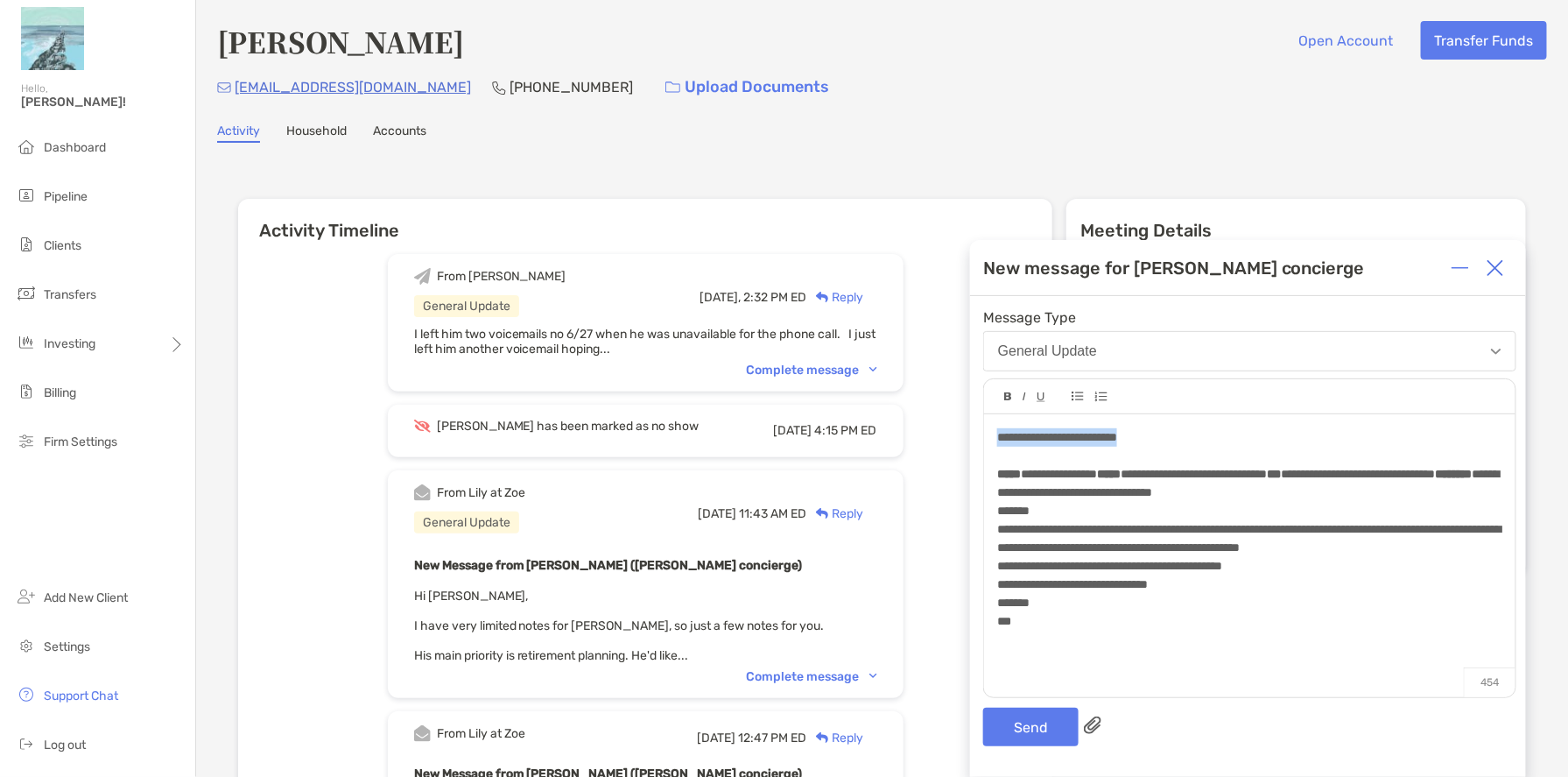click at bounding box center (1008, 397) 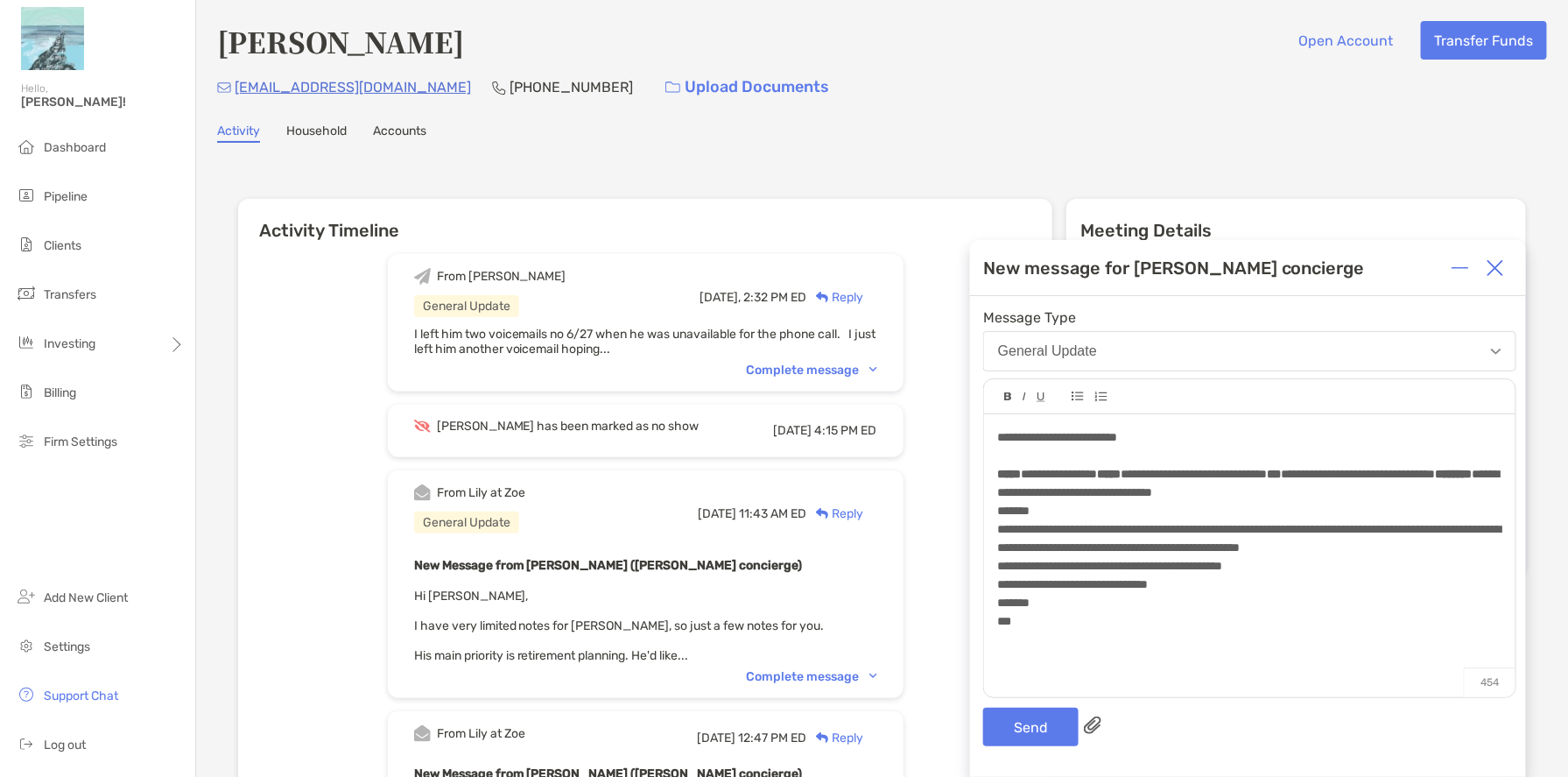 drag, startPoint x: 1178, startPoint y: 459, endPoint x: 1186, endPoint y: 450, distance: 12.041595 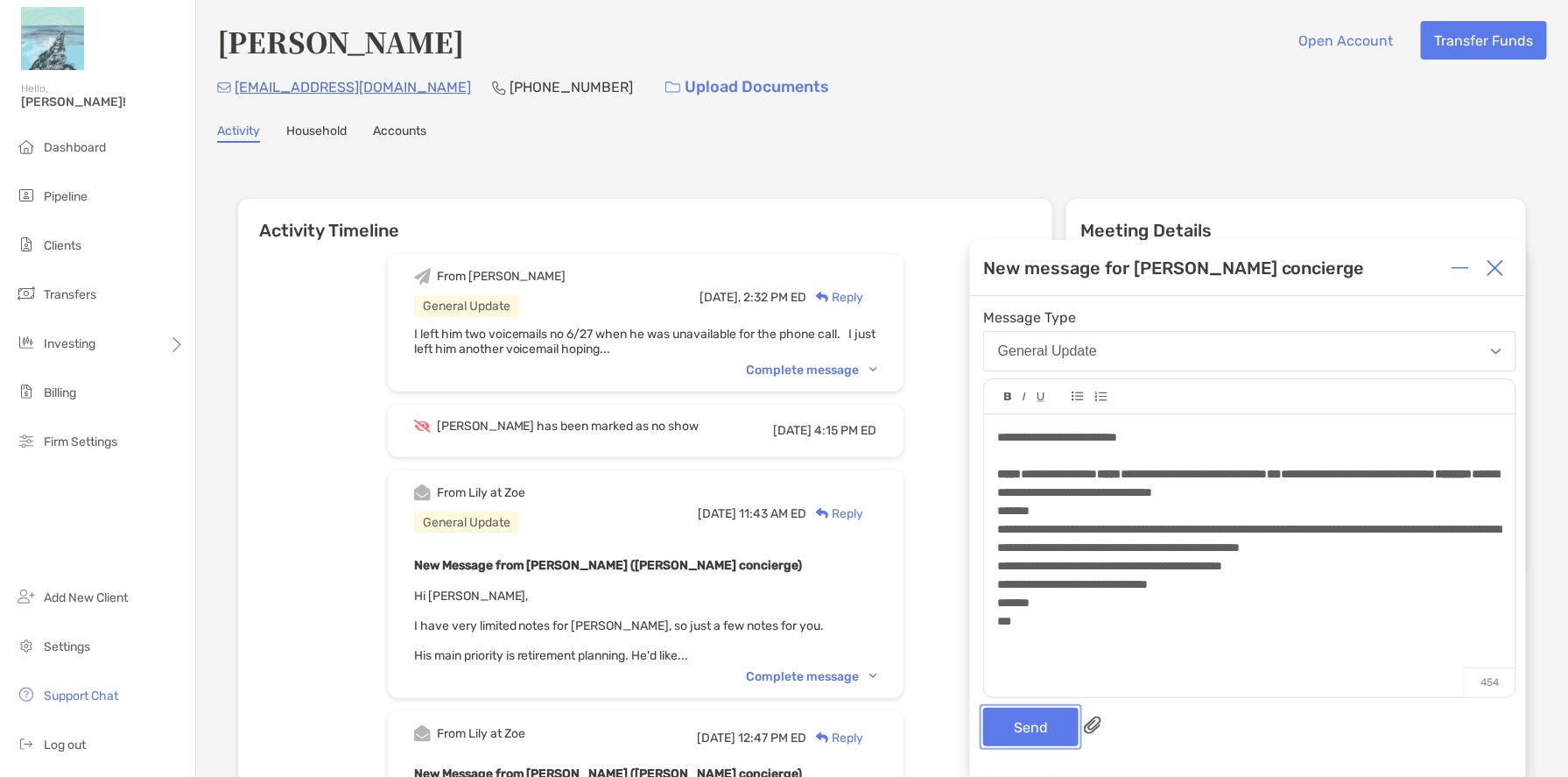 click on "Send" at bounding box center (1030, 727) 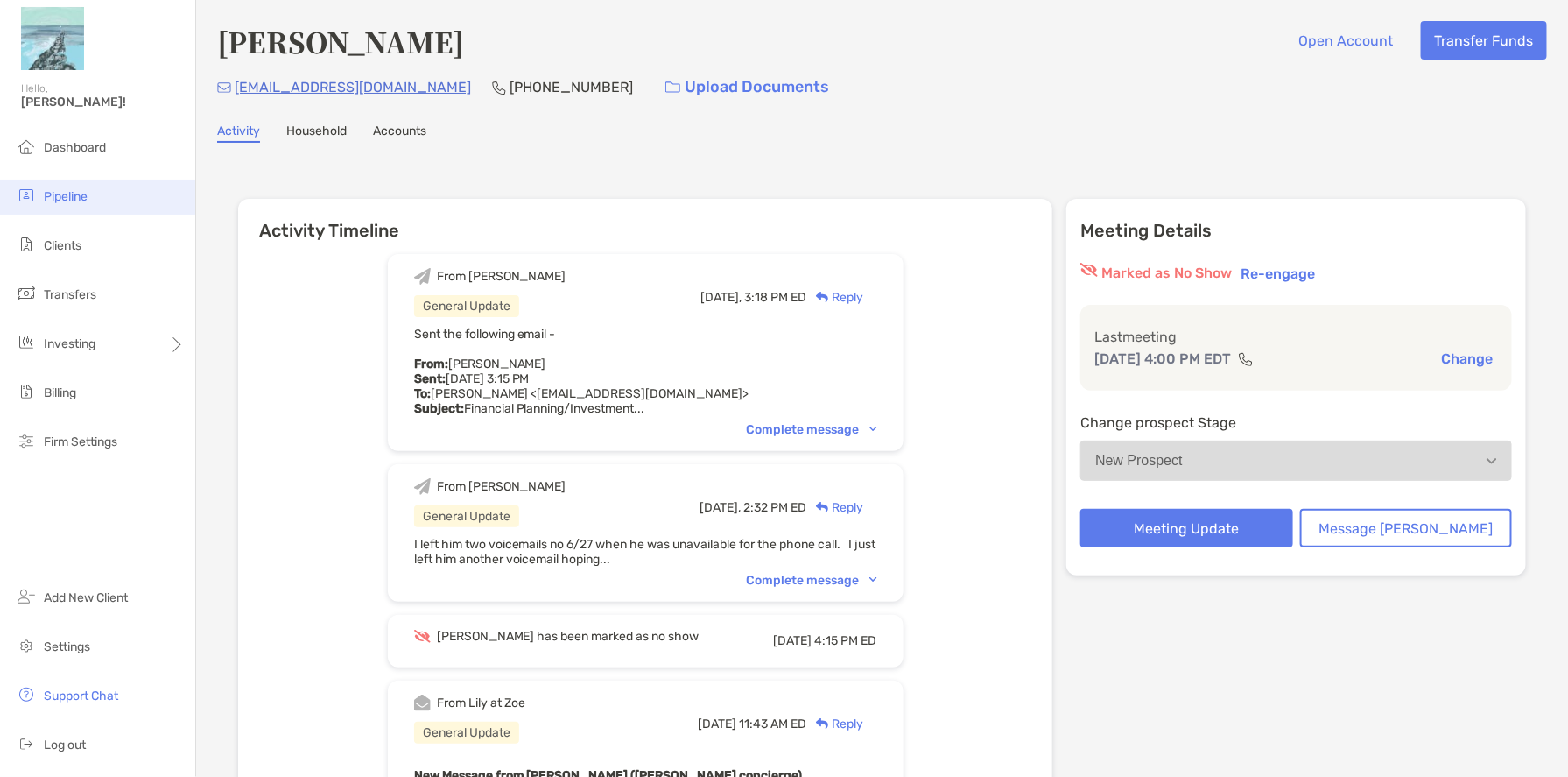 click on "Pipeline" at bounding box center [66, 196] 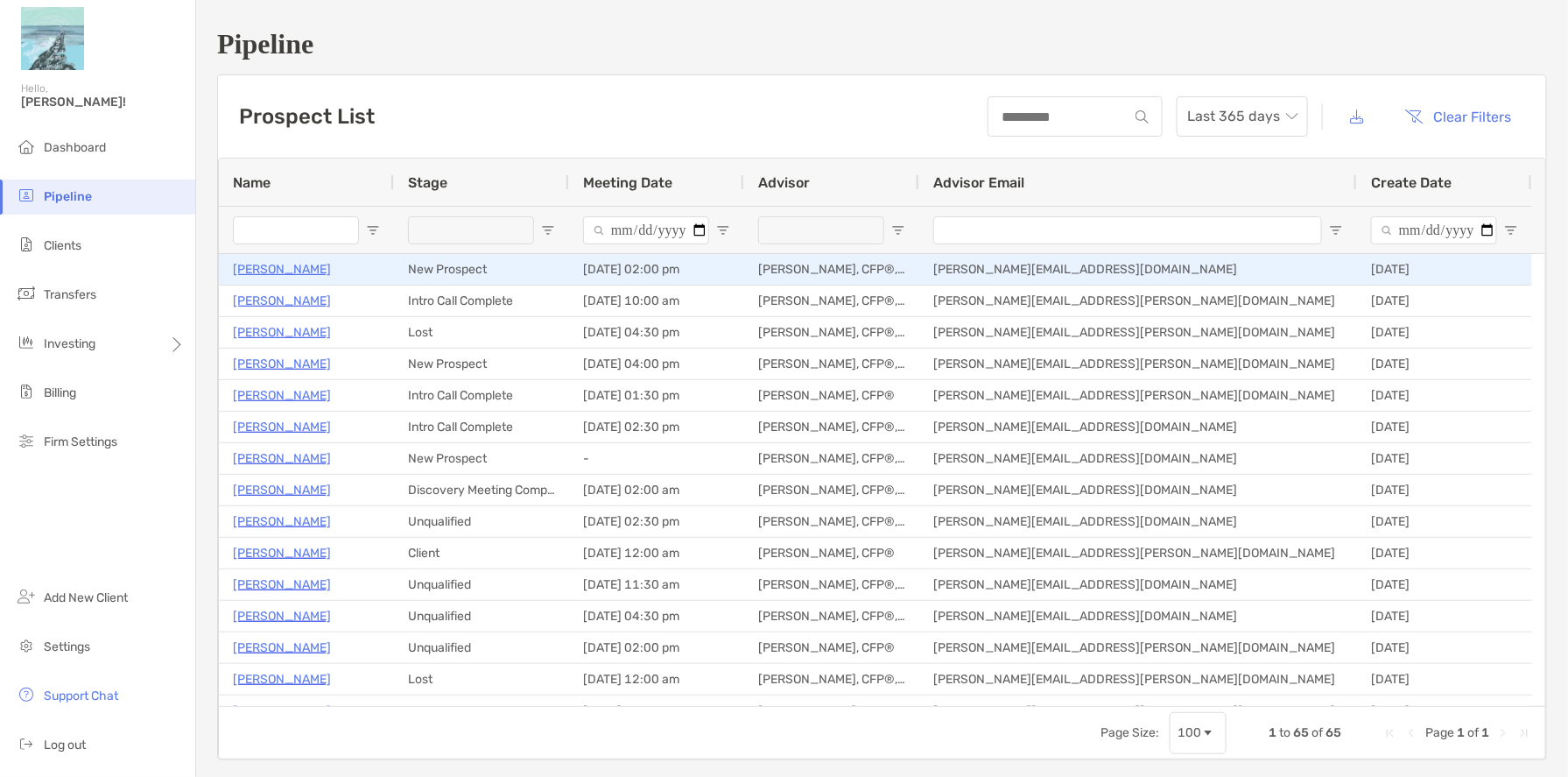 type on "**********" 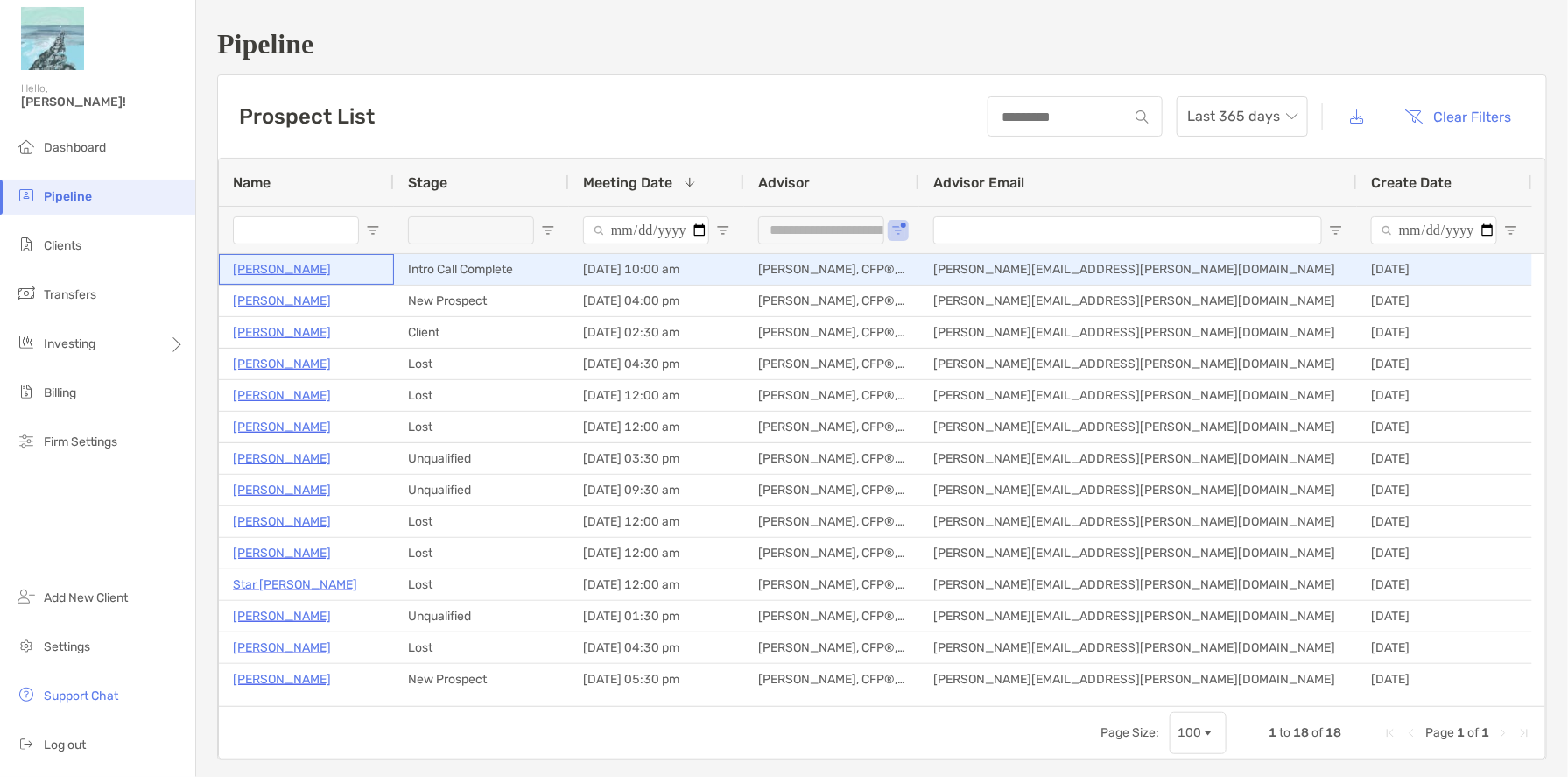 click on "[PERSON_NAME]" at bounding box center (282, 269) 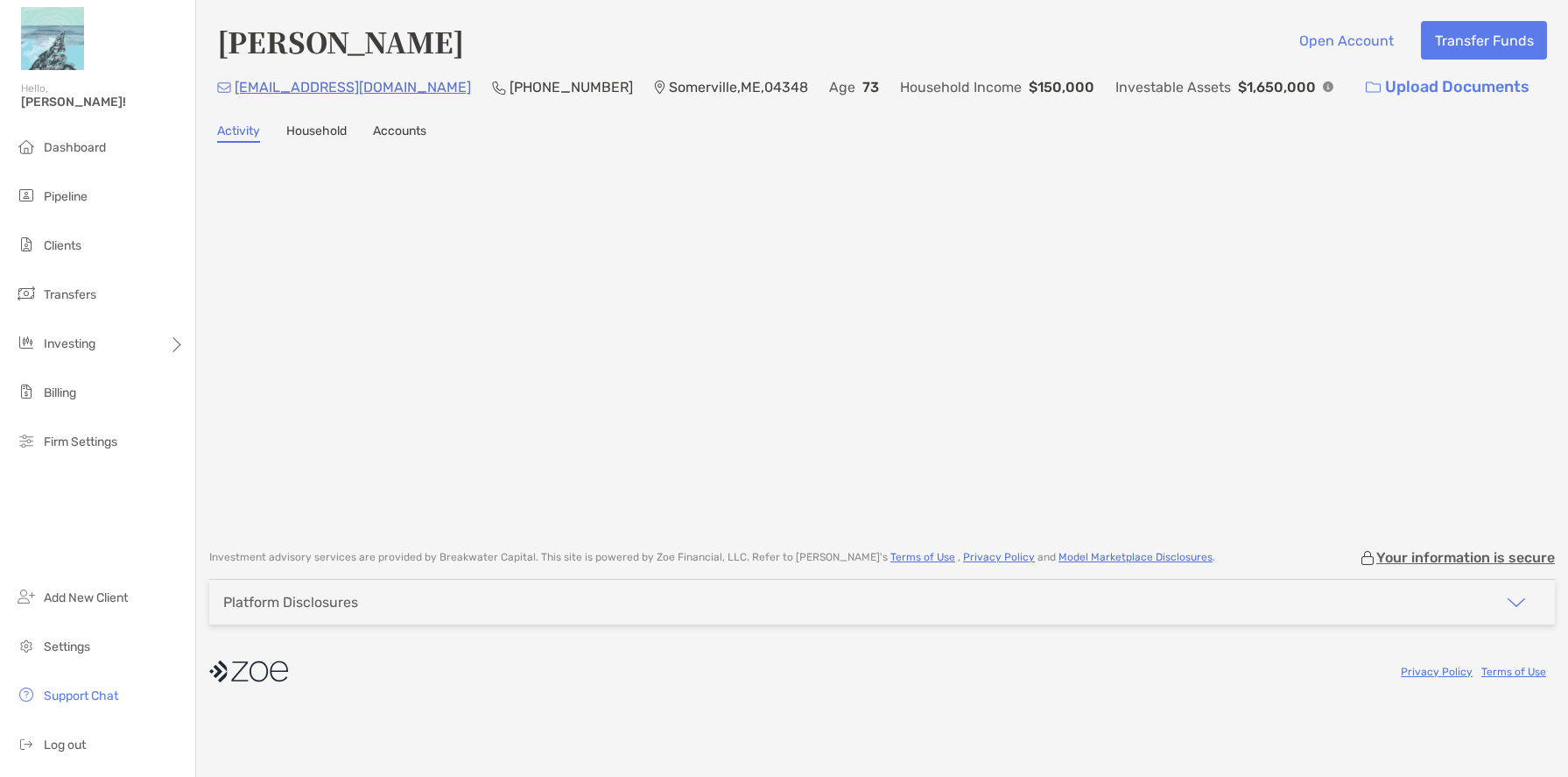 scroll, scrollTop: 0, scrollLeft: 0, axis: both 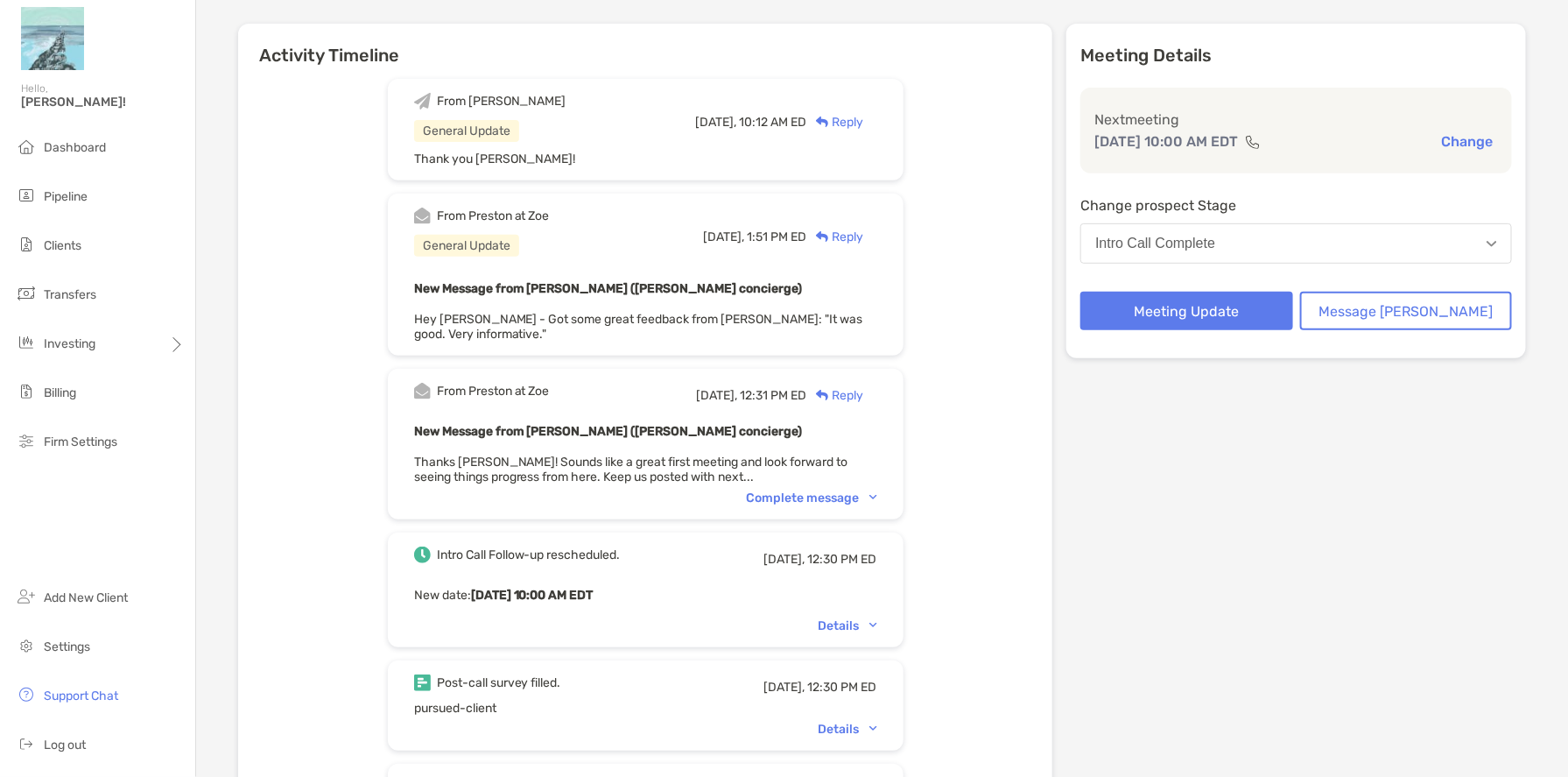 click on "Complete message" at bounding box center [812, 498] 